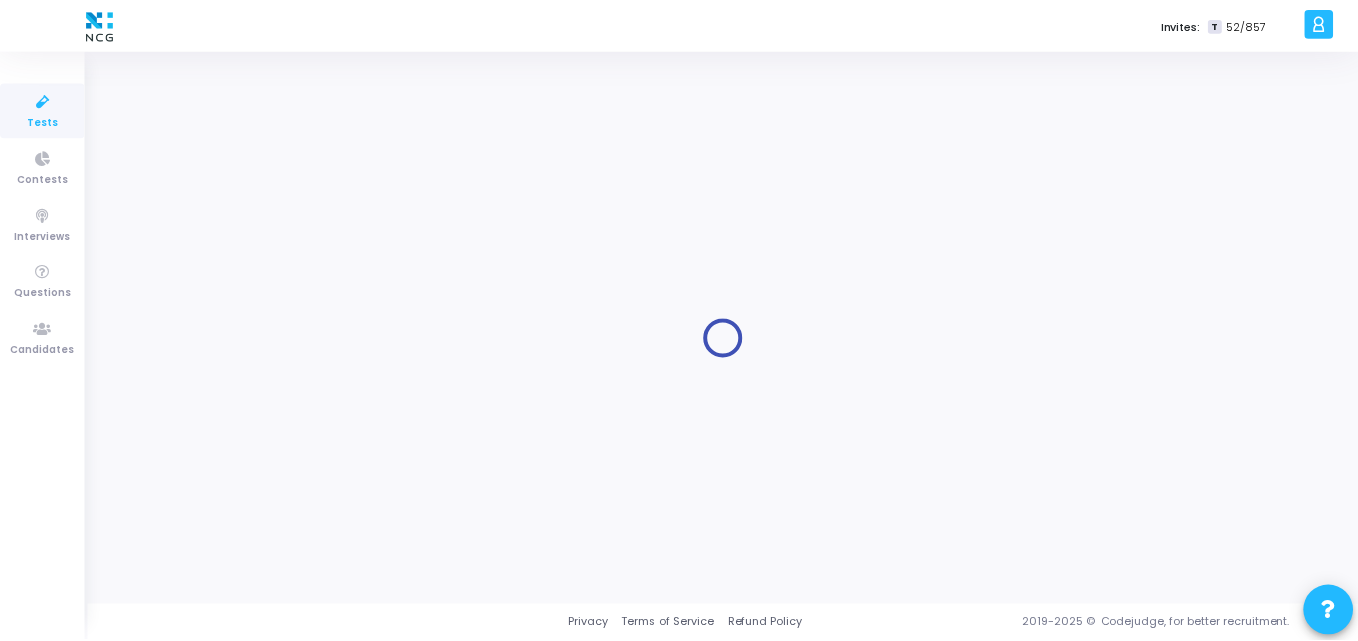 scroll, scrollTop: 0, scrollLeft: 0, axis: both 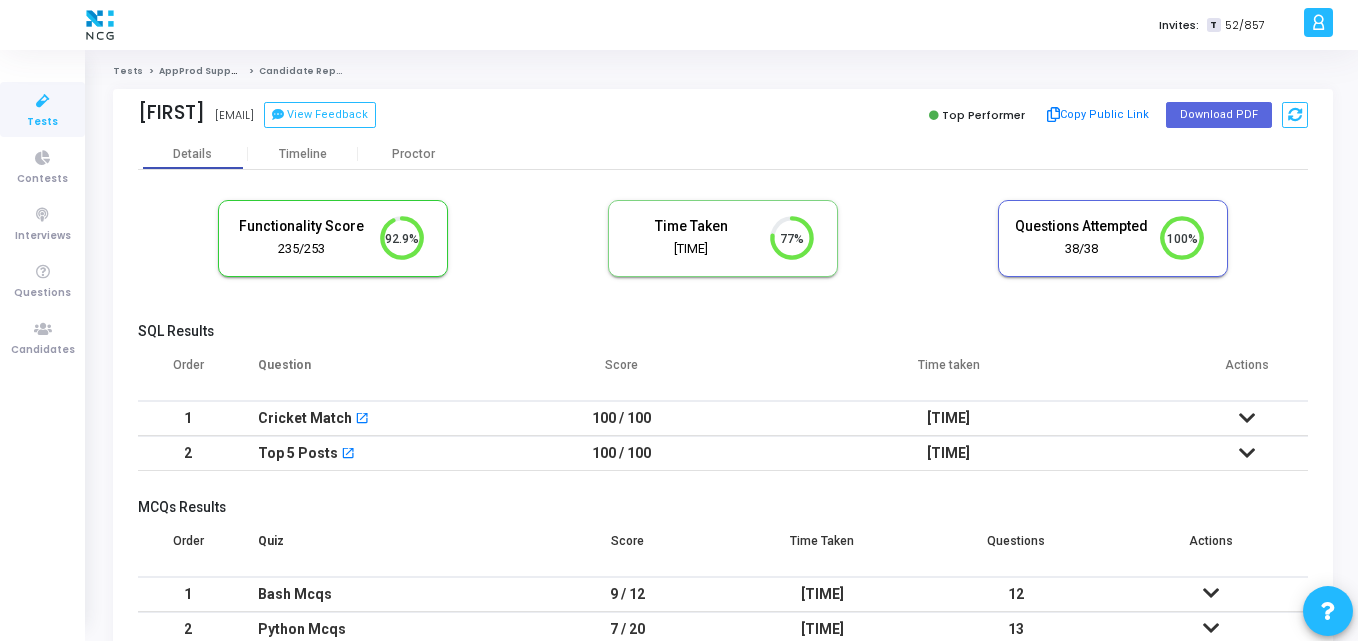drag, startPoint x: 236, startPoint y: 113, endPoint x: 389, endPoint y: 109, distance: 153.05228 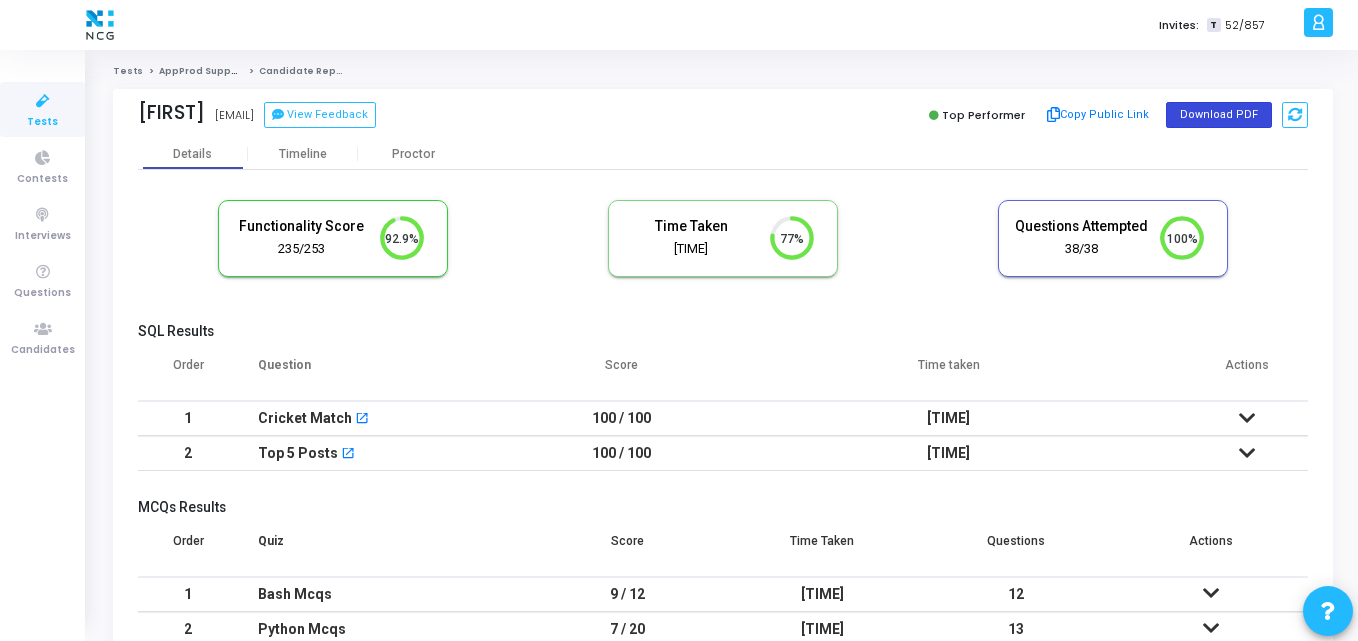 click on "Download PDF" 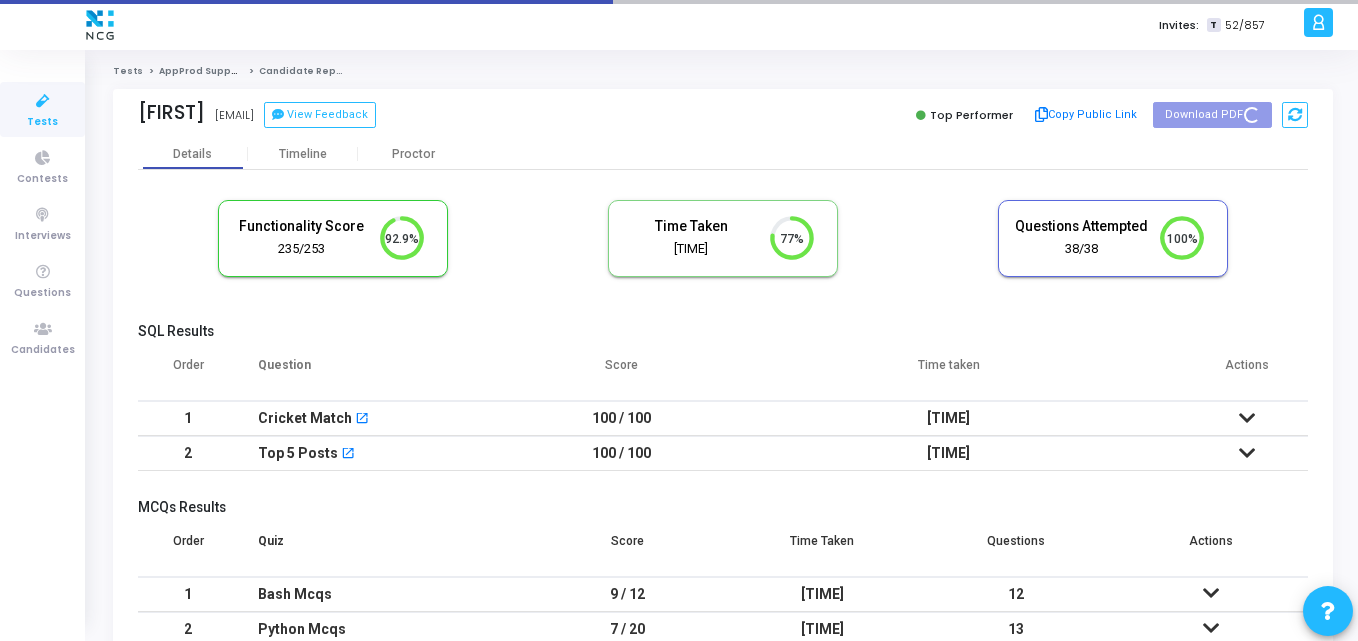 click on "Question" at bounding box center [384, 373] 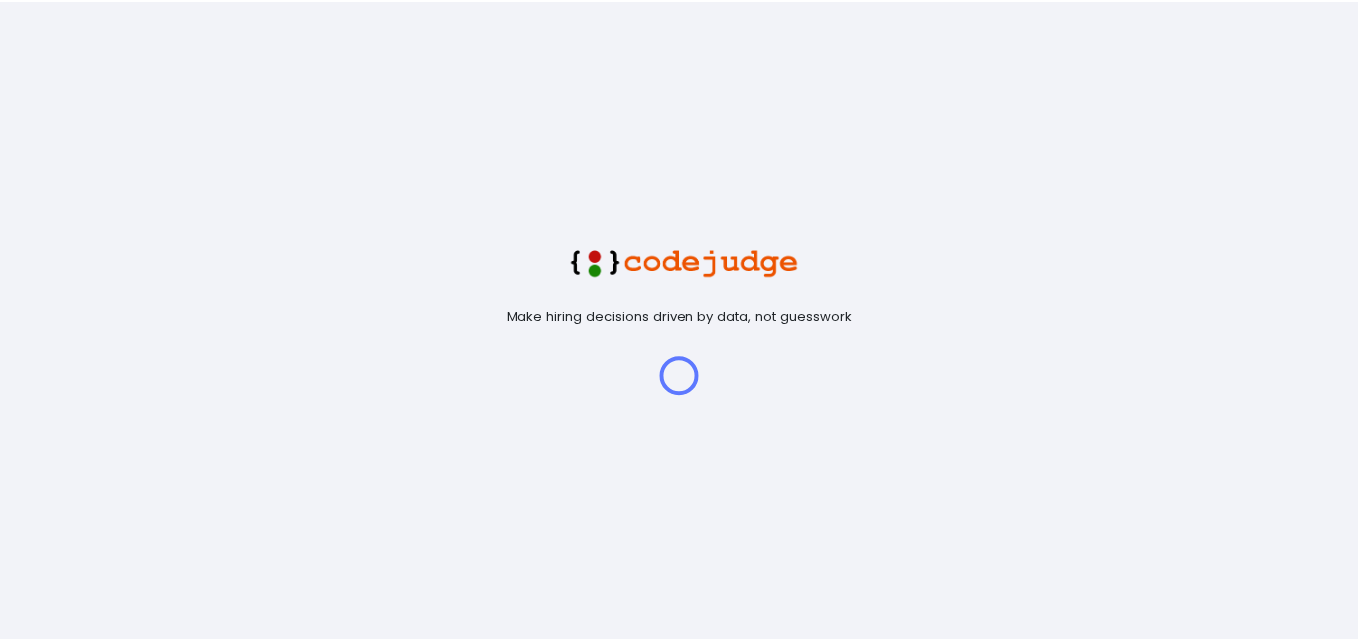 scroll, scrollTop: 0, scrollLeft: 0, axis: both 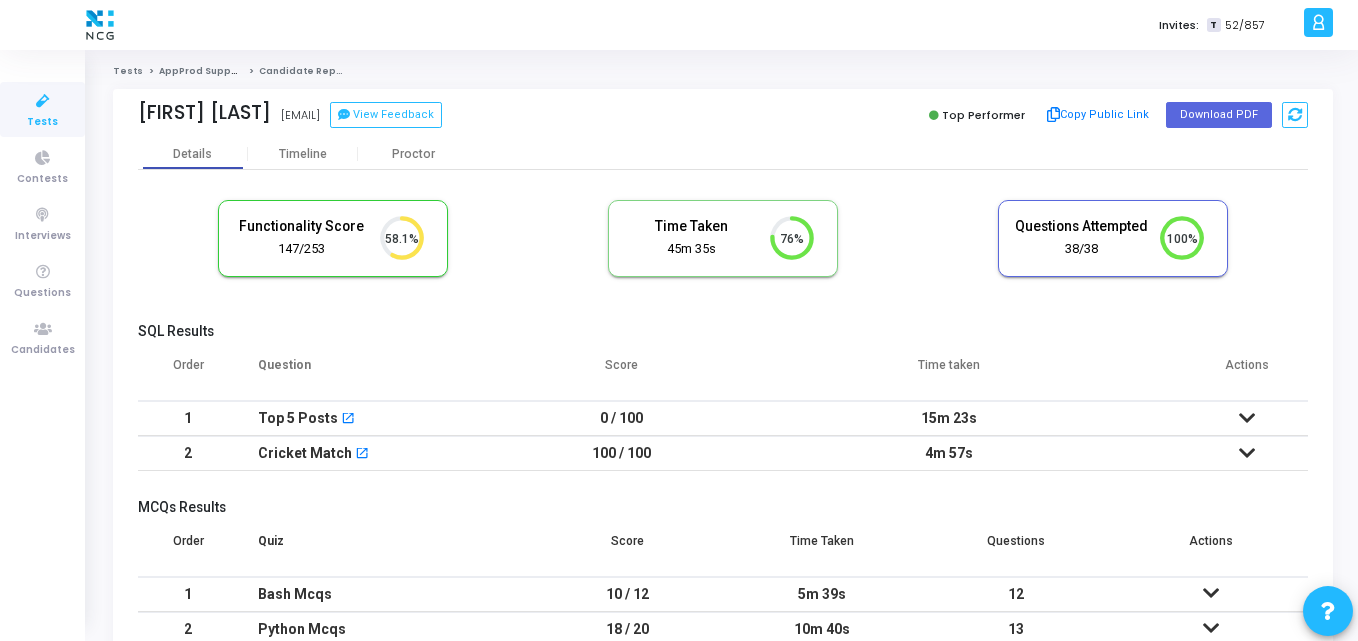 click on "Functionality Score 147/253 58.1% Time Taken calculated once the test is completed Time Taken 45m 35s 76% Questions Attempted 38/38 100%" at bounding box center (723, 248) 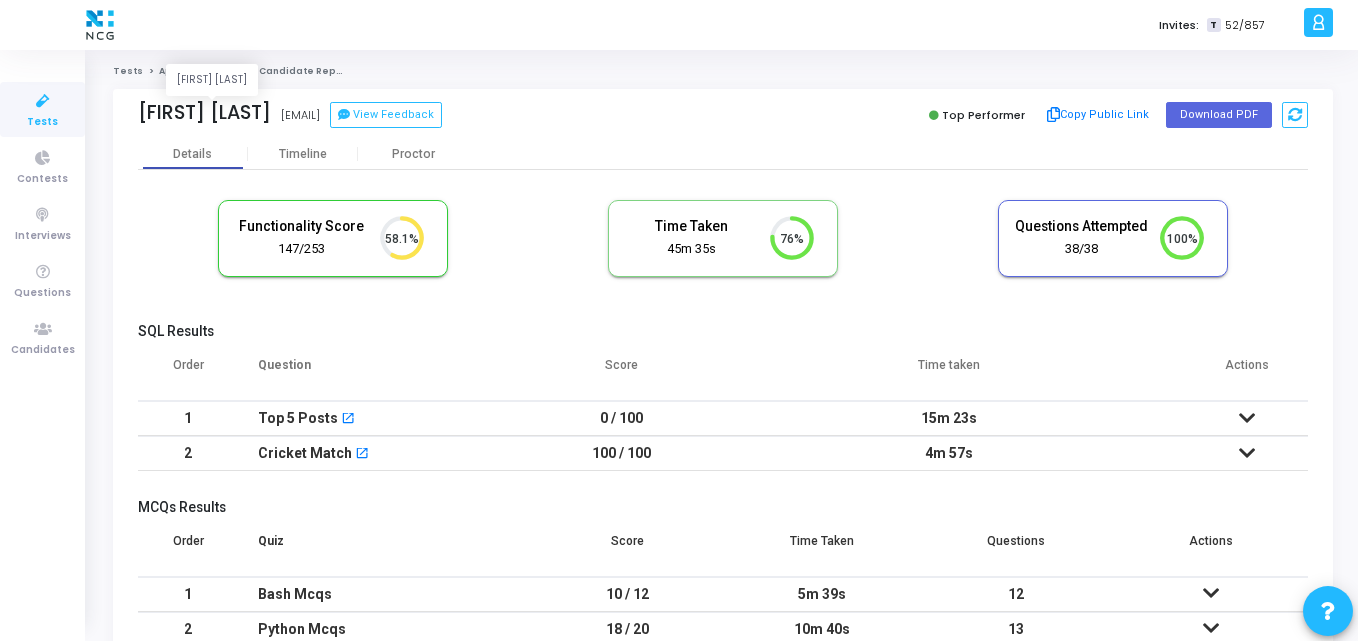 drag, startPoint x: 295, startPoint y: 111, endPoint x: 132, endPoint y: 115, distance: 163.04907 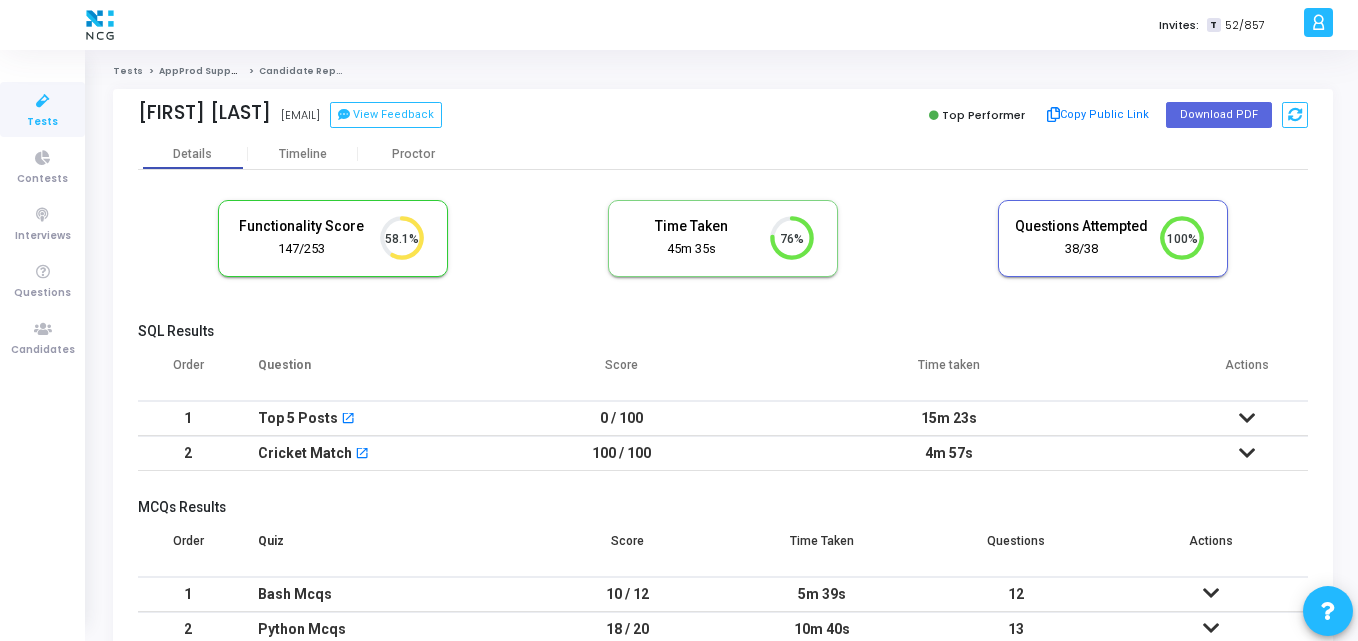 copy on "[FIRST] [LAST]" 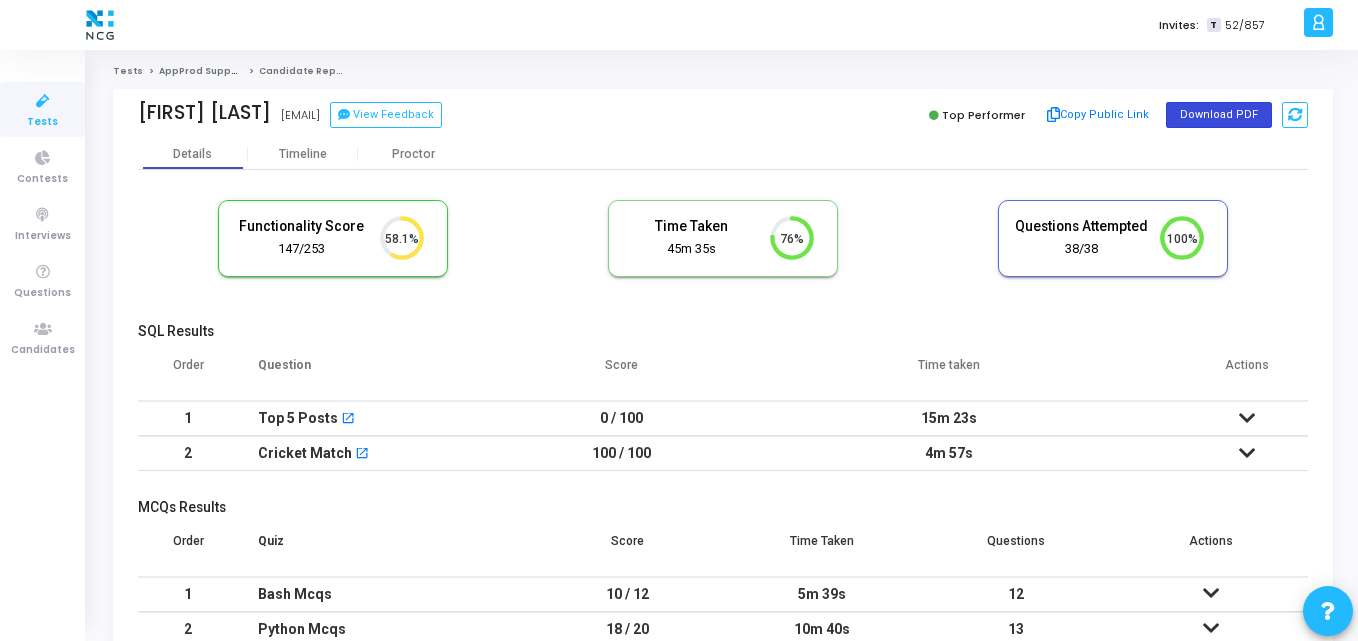 click on "Download PDF" 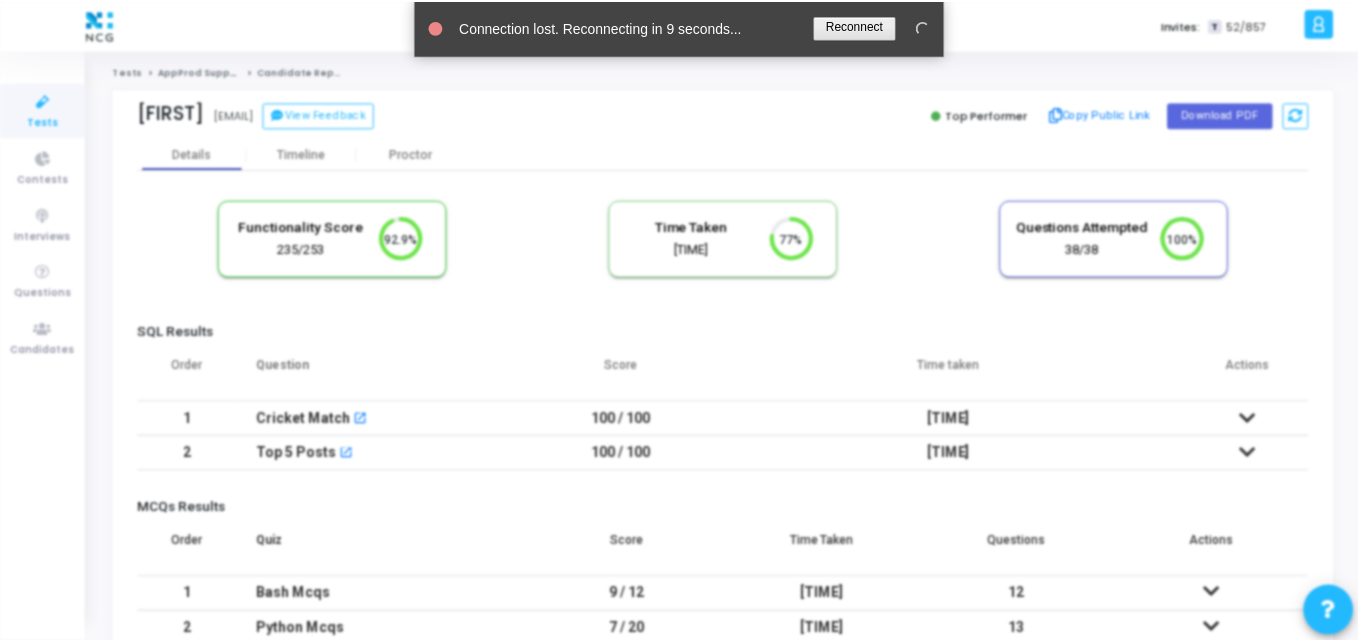 scroll, scrollTop: 0, scrollLeft: 0, axis: both 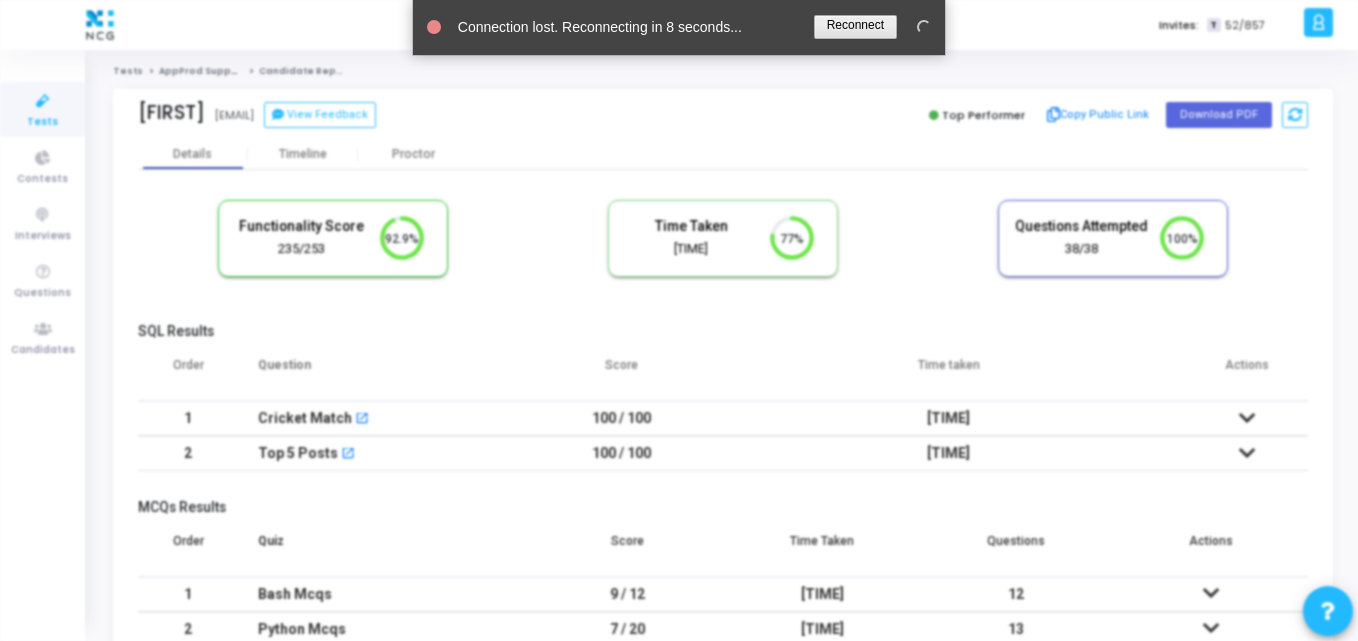 click on "</div></div>
K   Kajal  Settings Account settings and more Log Out My Profile My Tasks Messages Settings Sign Out Tests Contests Interviews Questions Candidates Invites:  T   52/857   K   Kajal  Settings Account settings and more Log Out My Profile My Tasks Messages Settings Sign Out Tests AppProd Support_NCG_L3 Candidate Report  Rajkumar   rajkhudaniya@gmail.com   View Feedback   Top Performer   Copy Public Link   Download PDF  Details  Timeline  Proctor  Functionality Score 235/253 92.9% Time Taken calculated once the test is completed Time Taken 46m 12s 77% Questions Attempted 38/38 100% SQL Results Order  Question   Score   Time taken   Actions  1  Cricket Match  open_in_new  100 / 100   4m 52s   No submissions found!  2  Top 5 Posts  open_in_new  100 / 100   11m 20s   No submissions found!  MCQs Results Order  Quiz   Score   Time Taken   Questions   Actions  1 Bash Mcqs  9 / 12  15m 39s  12  S. No.   Question   Status   Score Q1 What does this script accomplish? open_in_new  Failed  0/1 Q2" at bounding box center (679, 320) 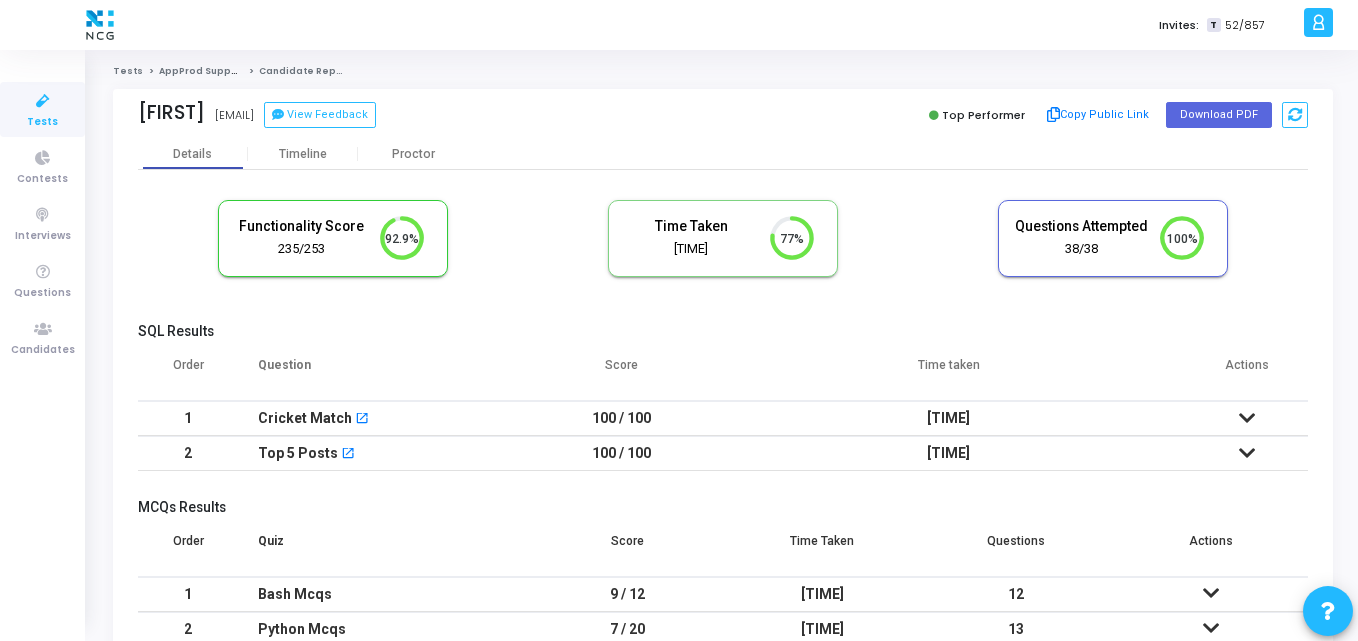 click on "Rajkumar   rajkhudaniya@gmail.com   View Feedback   Top Performer   Copy Public Link   Download PDF" 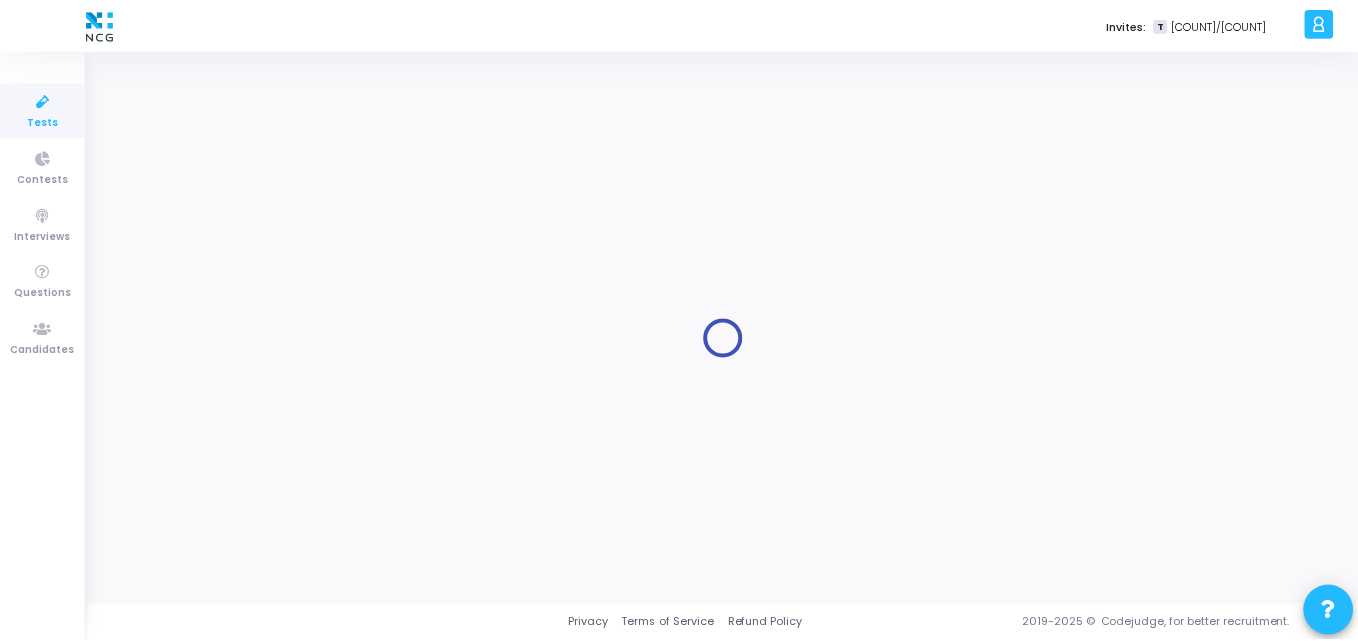 scroll, scrollTop: 0, scrollLeft: 0, axis: both 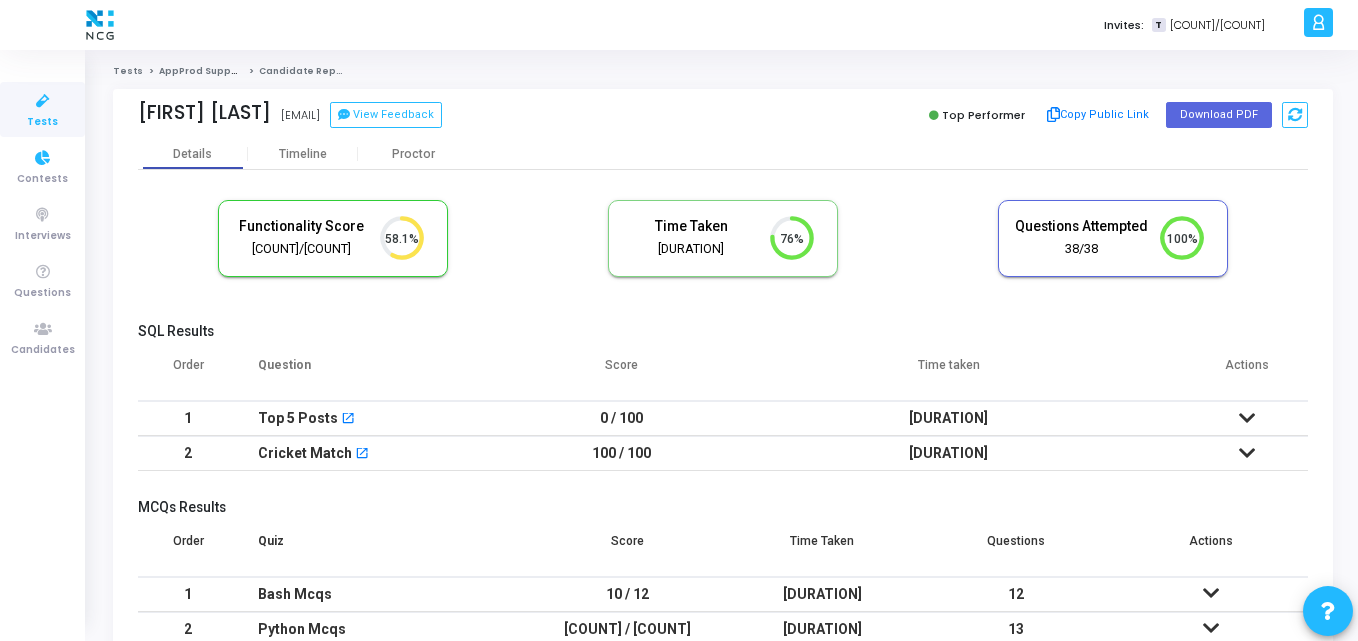 click on "Tests" at bounding box center [42, 122] 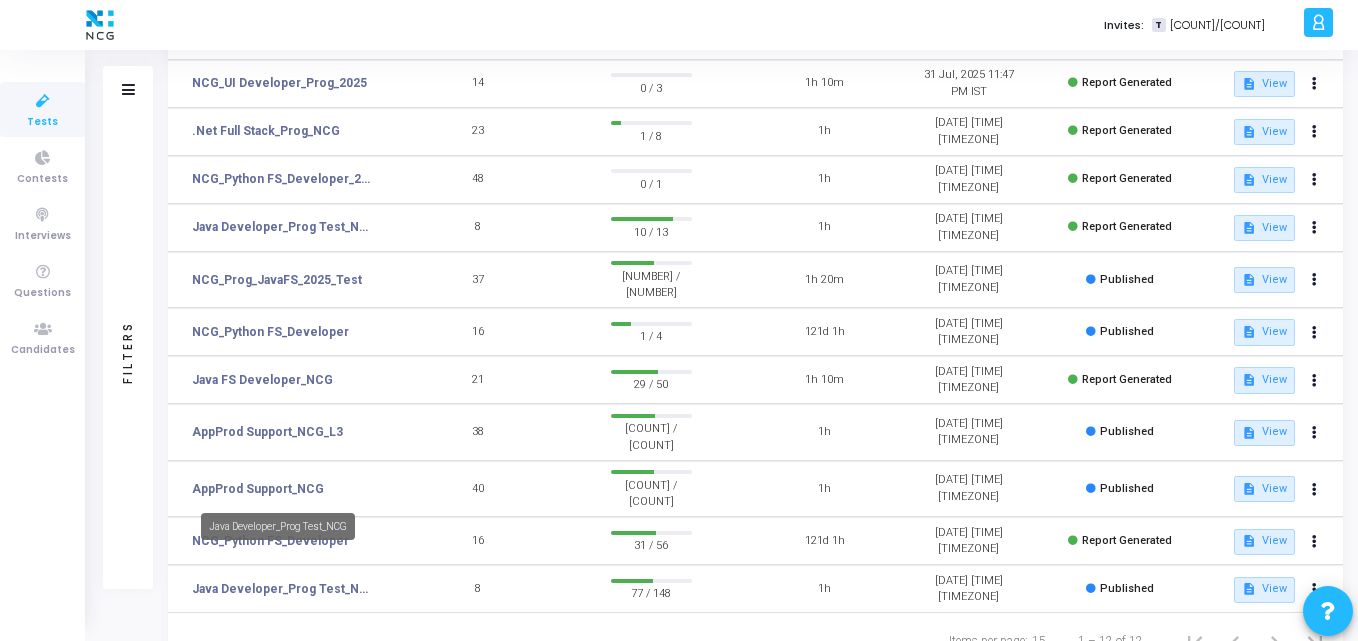 scroll, scrollTop: 226, scrollLeft: 0, axis: vertical 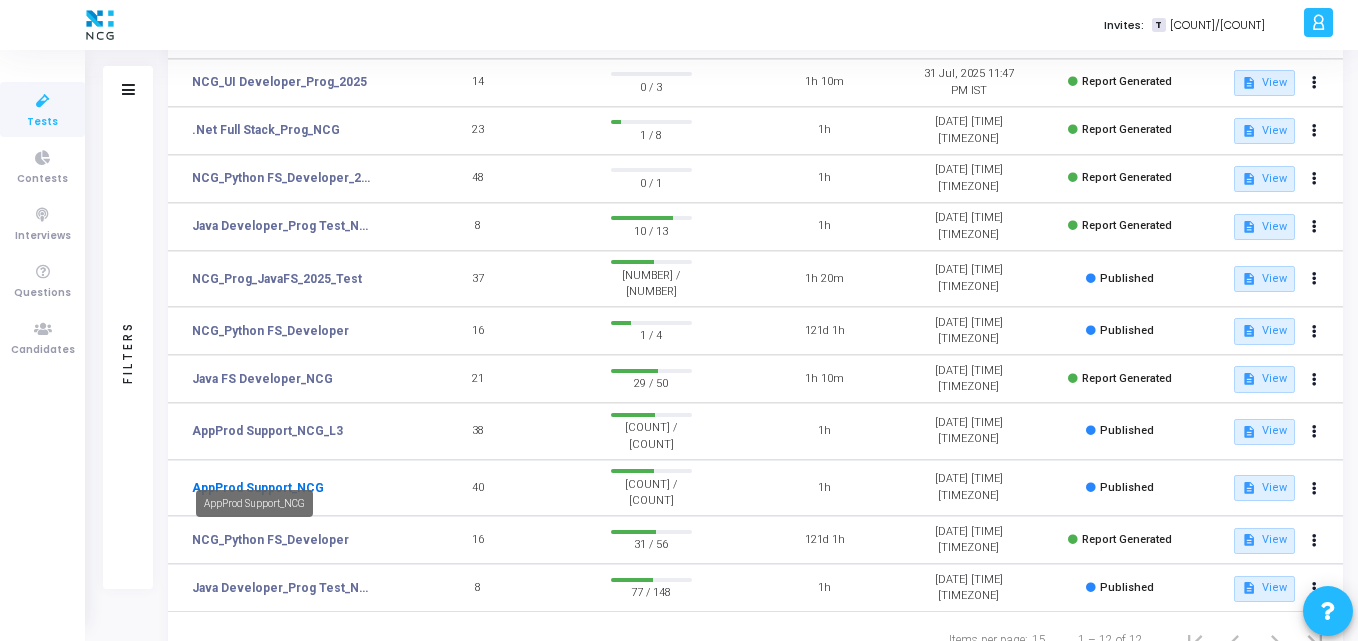 click on "AppProd Support_NCG" 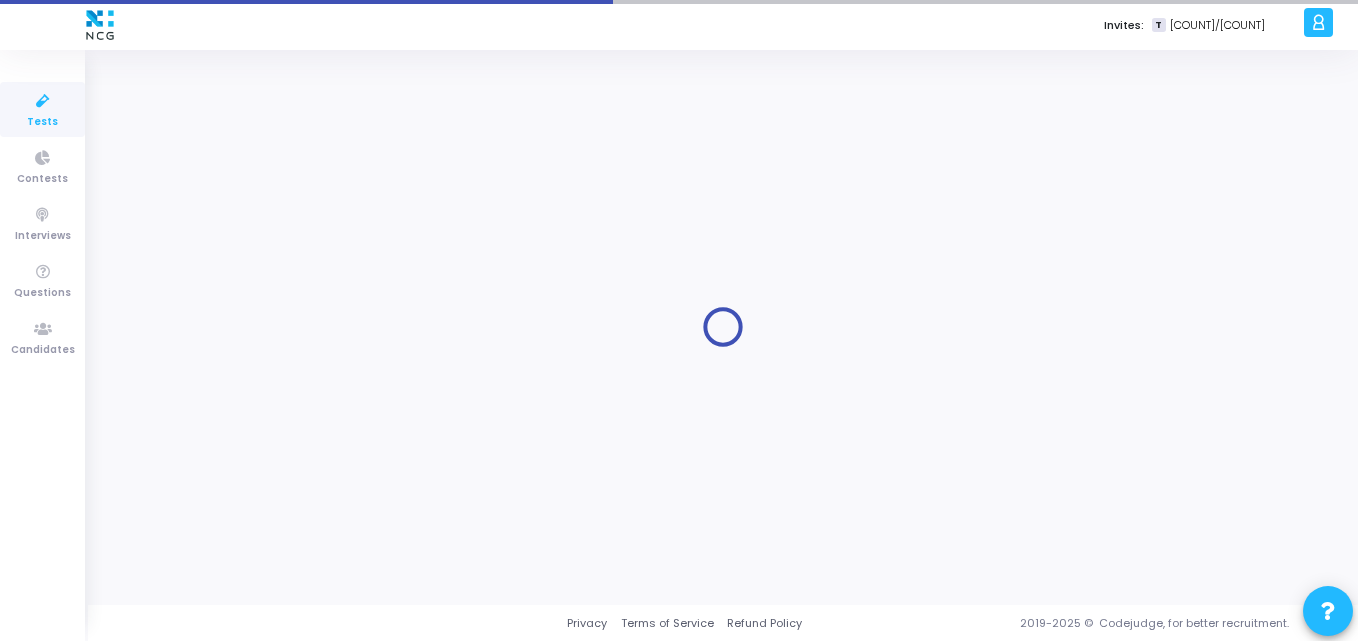 scroll, scrollTop: 0, scrollLeft: 0, axis: both 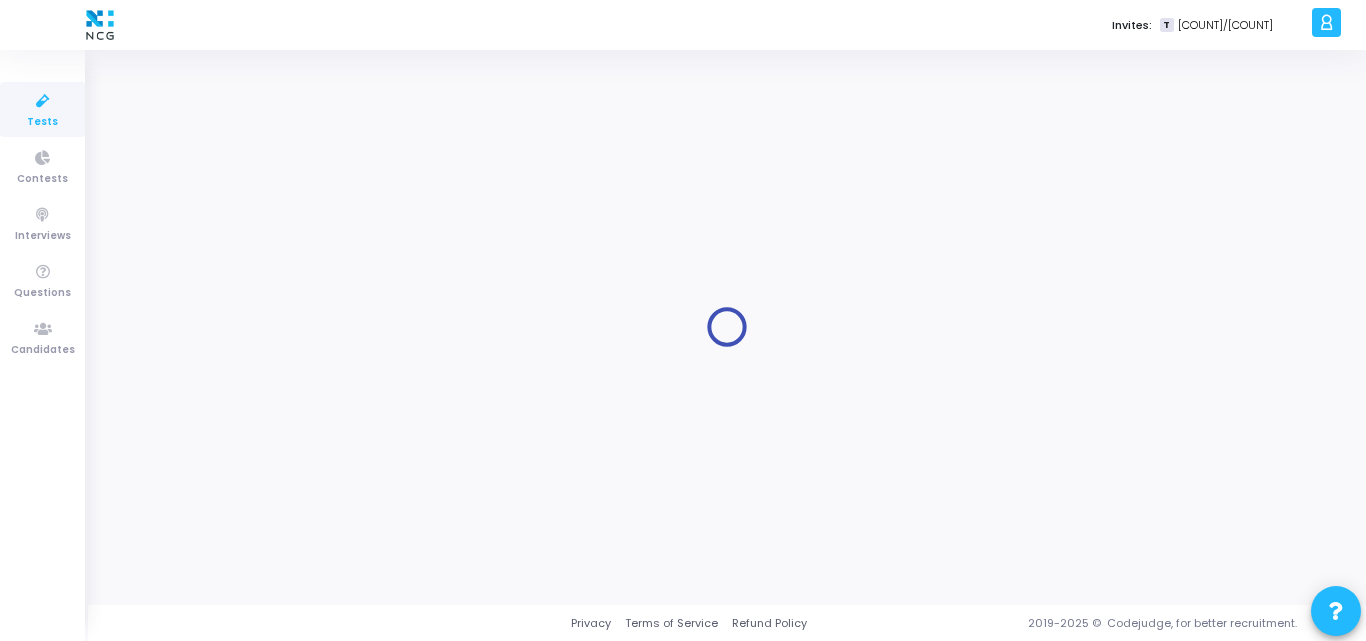click at bounding box center [43, 101] 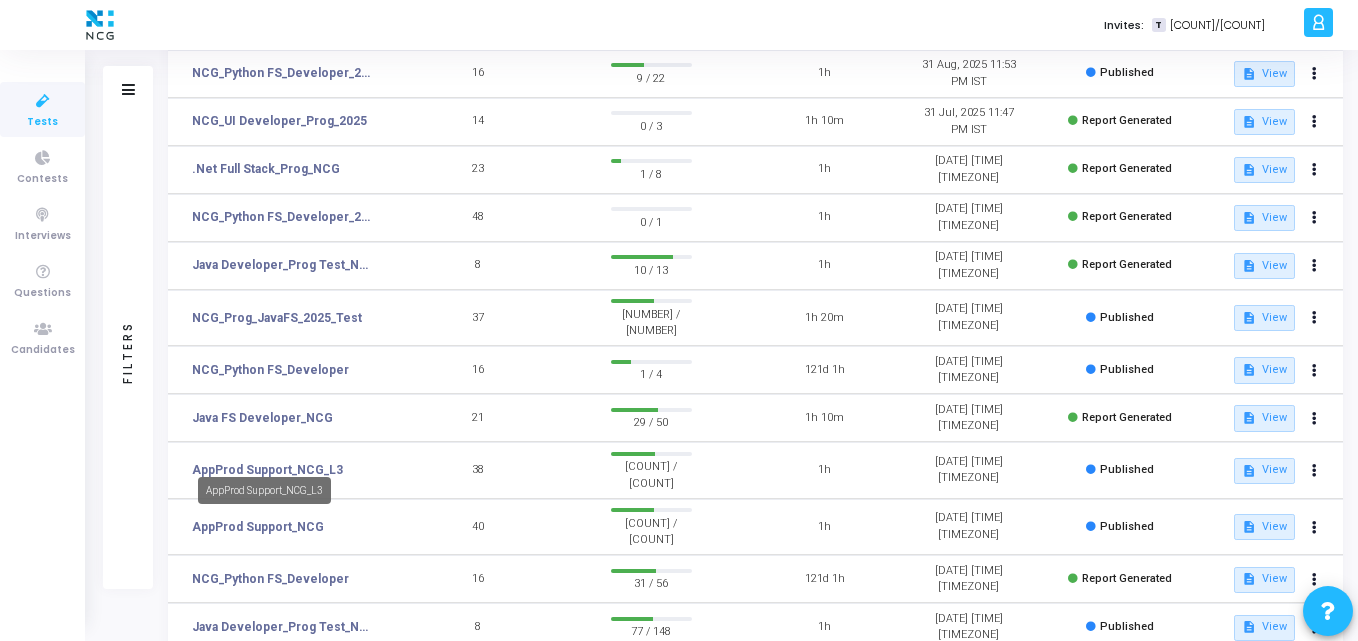 scroll, scrollTop: 193, scrollLeft: 0, axis: vertical 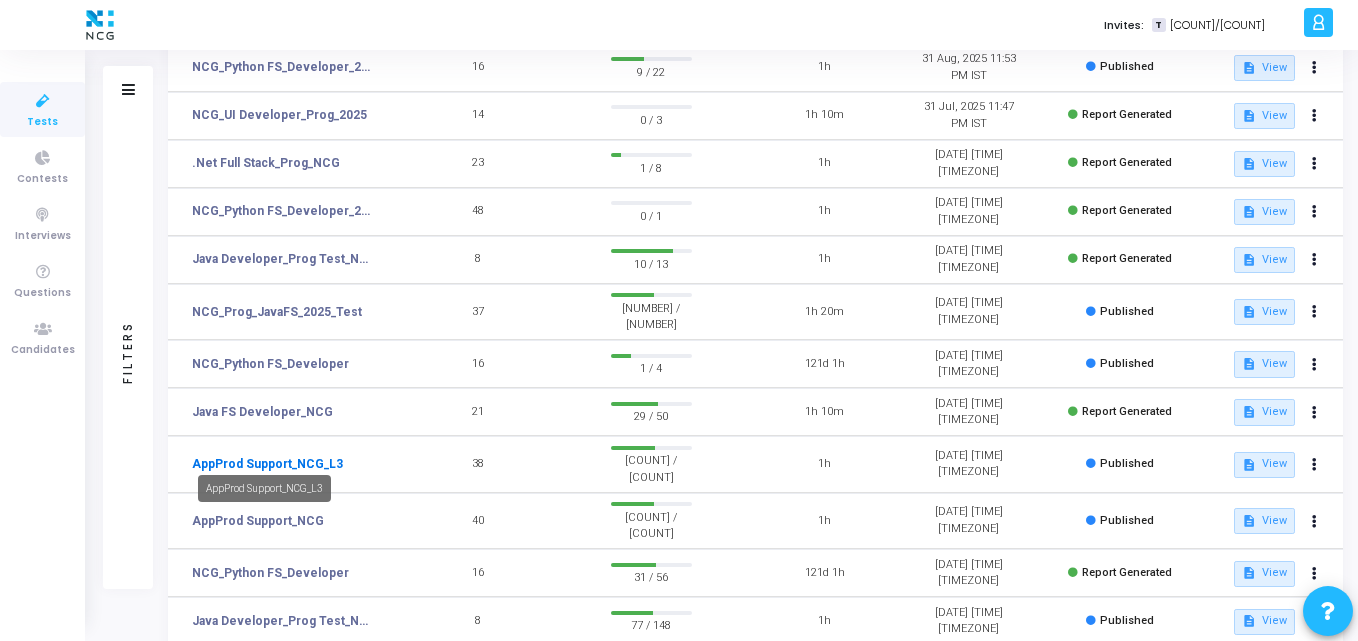 click on "AppProd Support_NCG_L3" 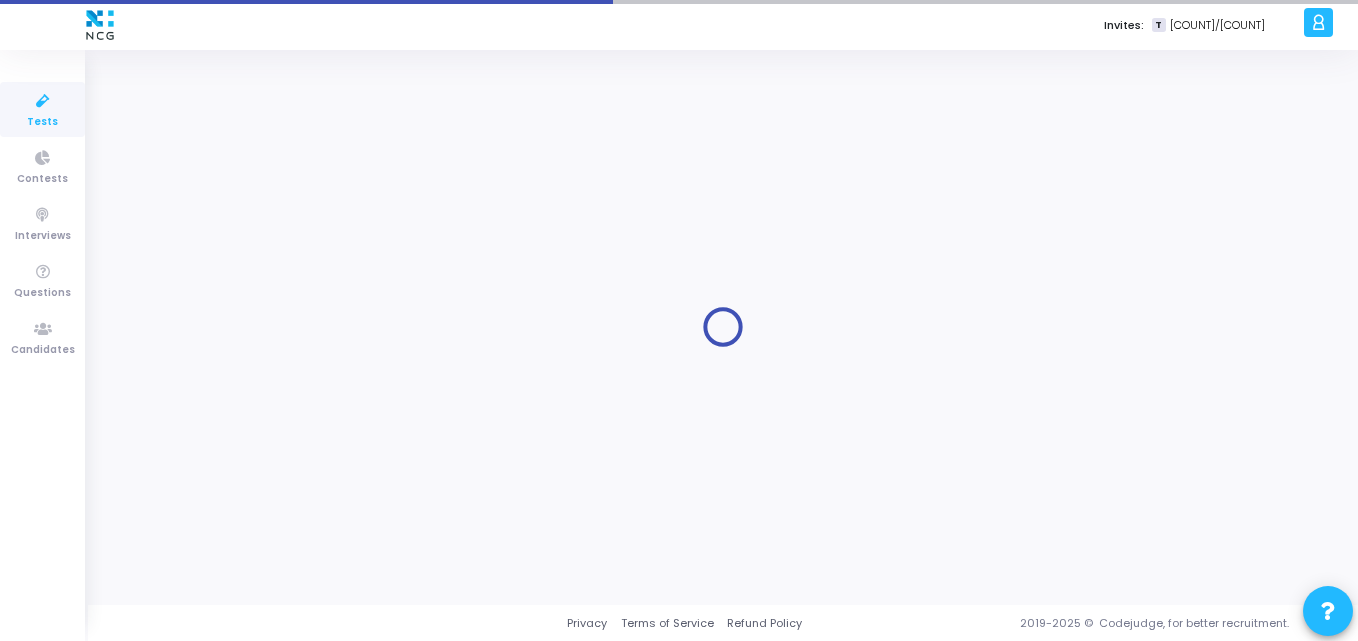 scroll, scrollTop: 0, scrollLeft: 0, axis: both 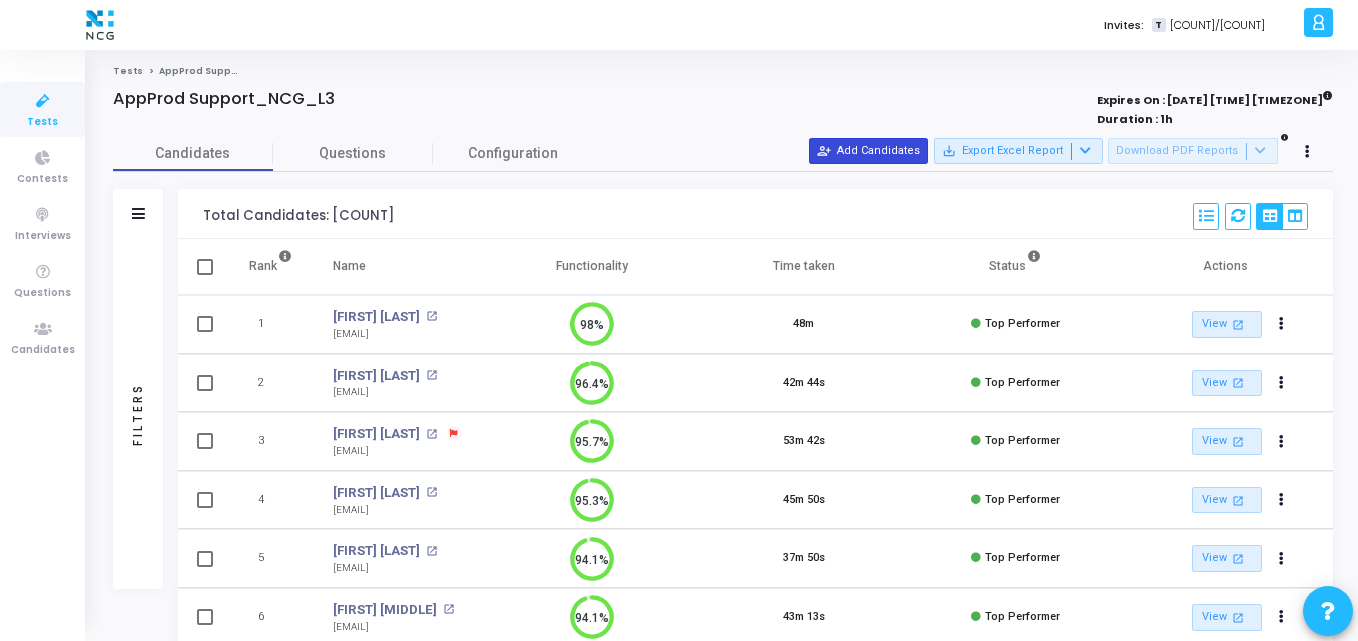 click on "person_add_alt  Add Candidates" at bounding box center [868, 151] 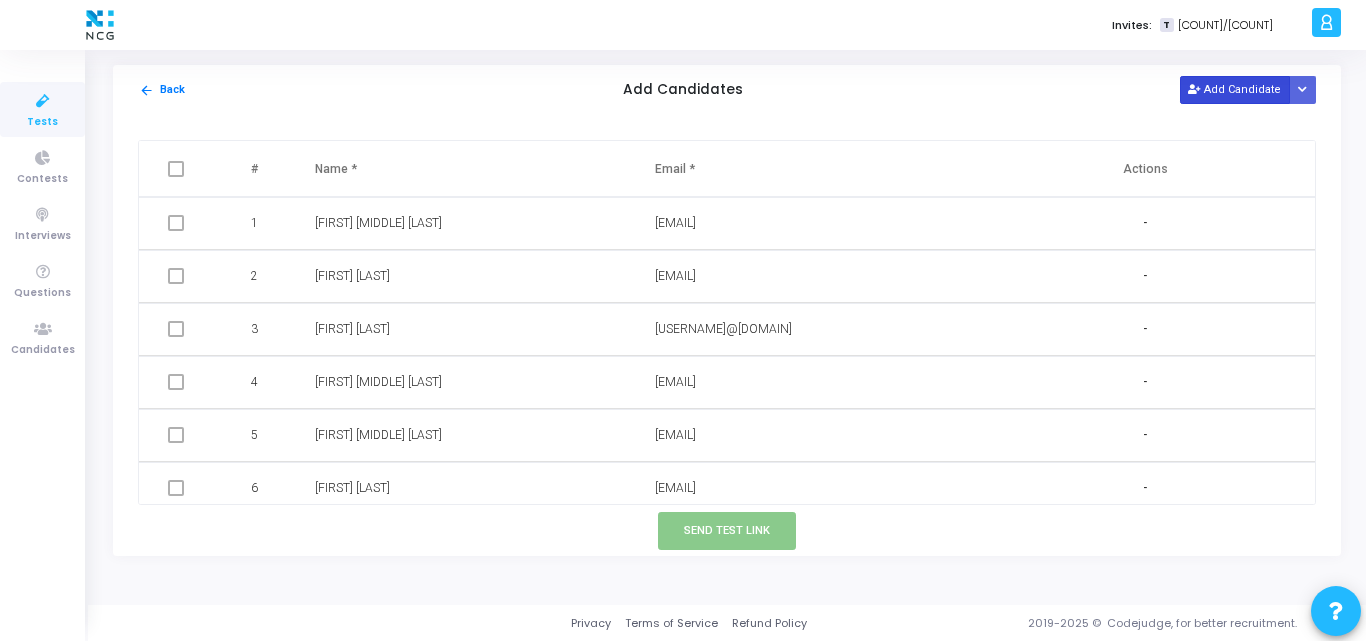 click on "Add Candidate" at bounding box center (1235, 89) 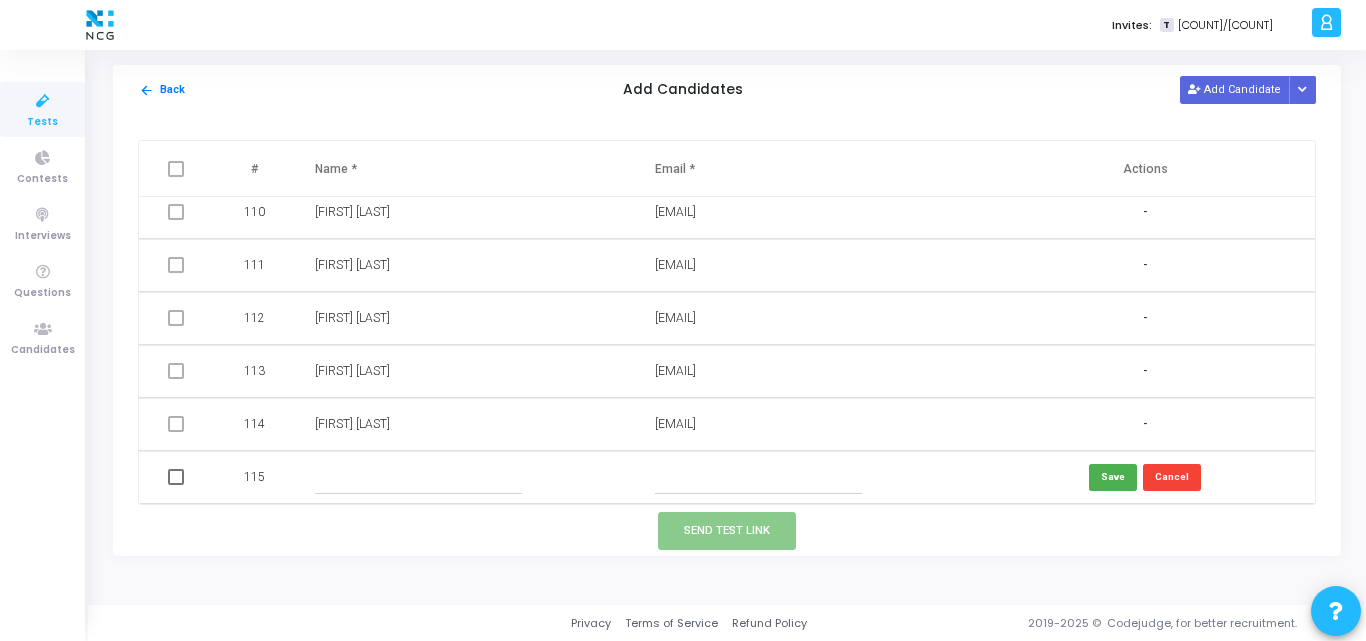 click at bounding box center (758, 477) 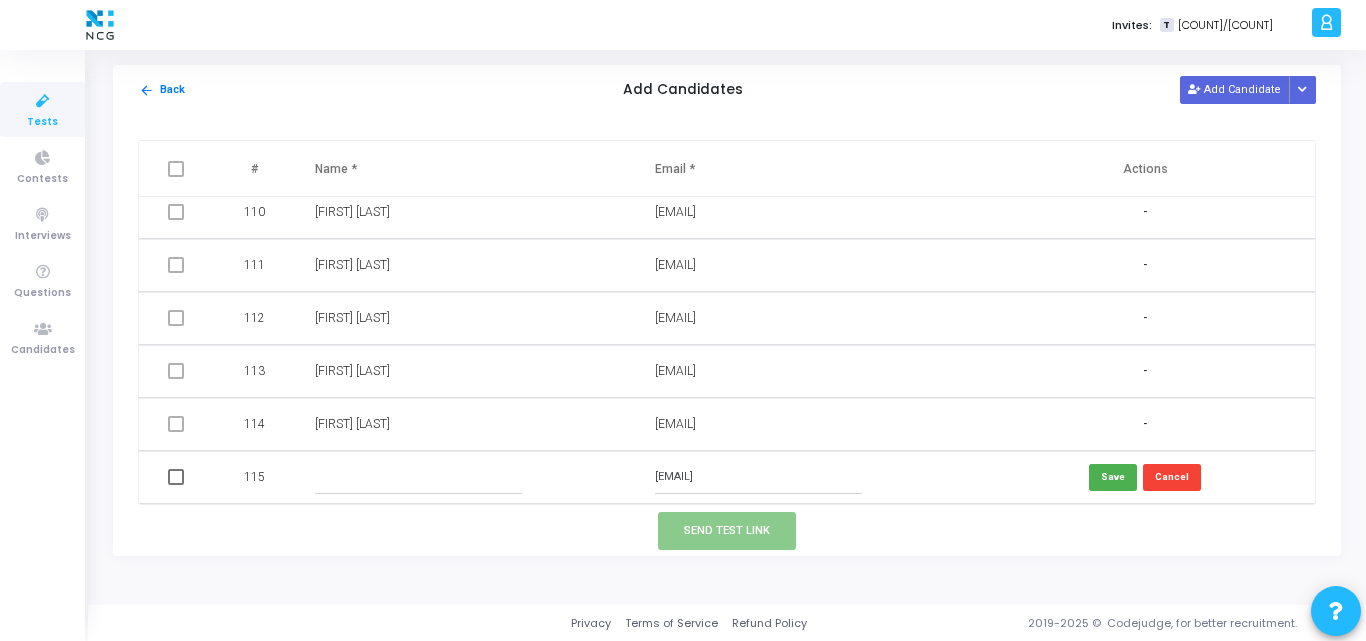 type on "sudharshansaginatham112@gmail.com" 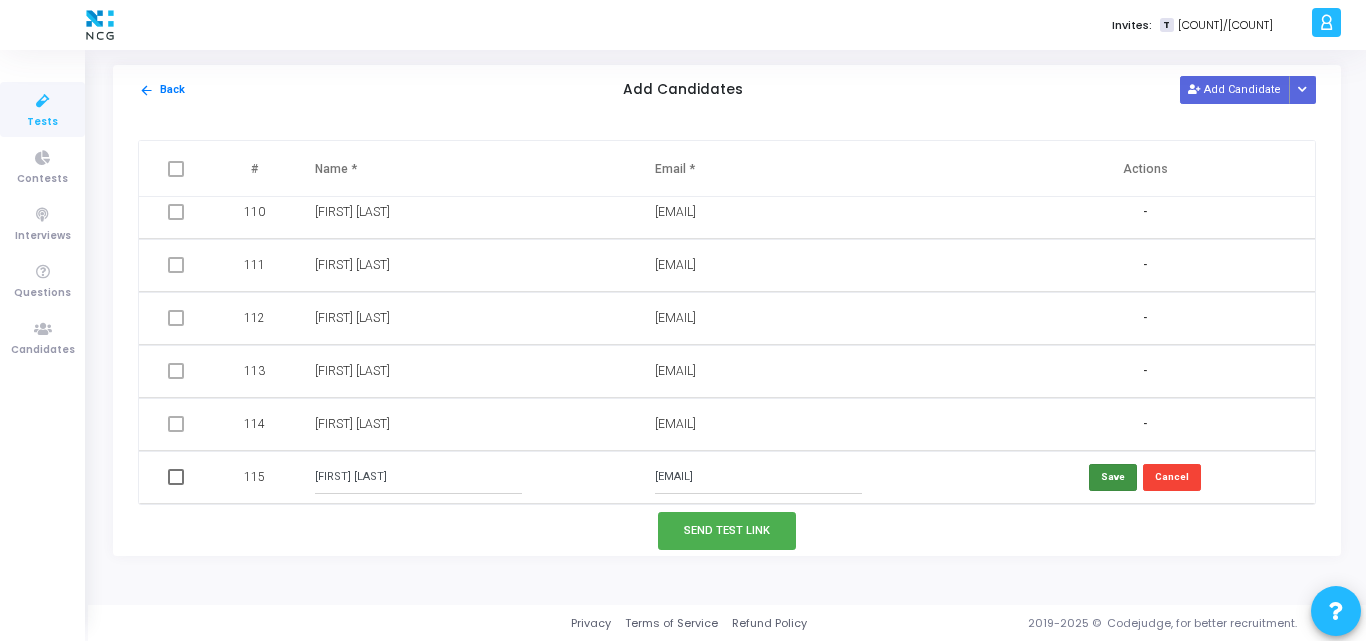 type on "Sudharshan Saginatham" 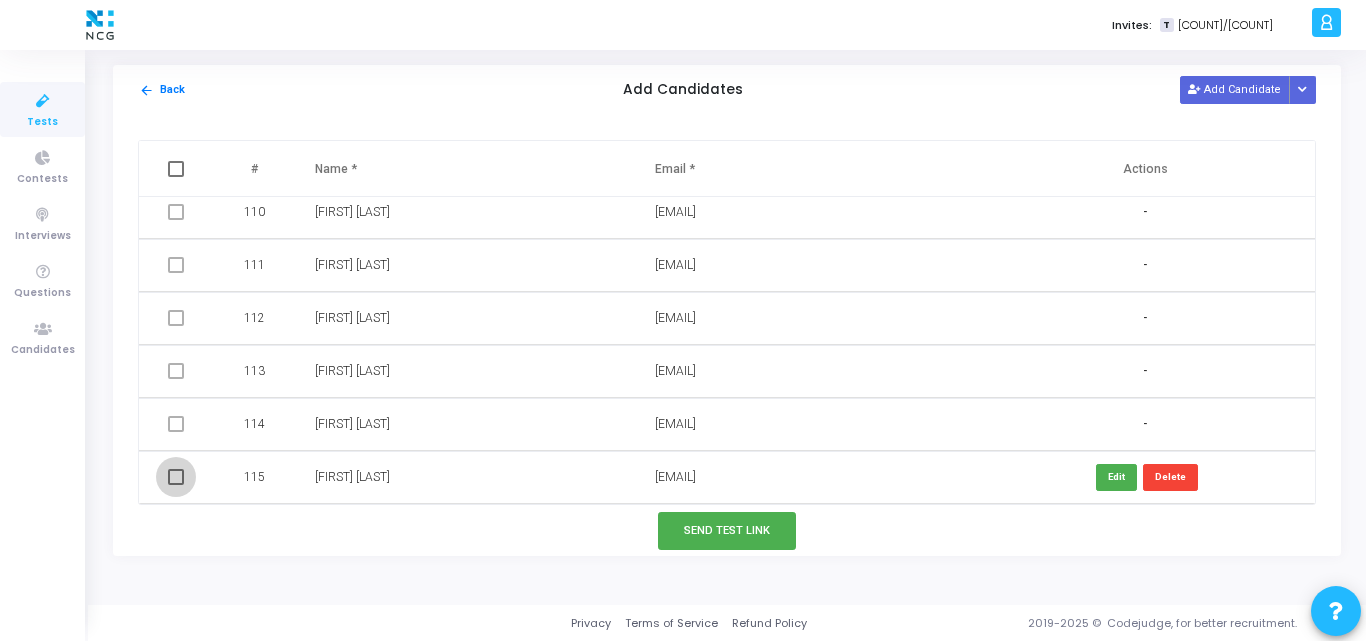click at bounding box center [176, 477] 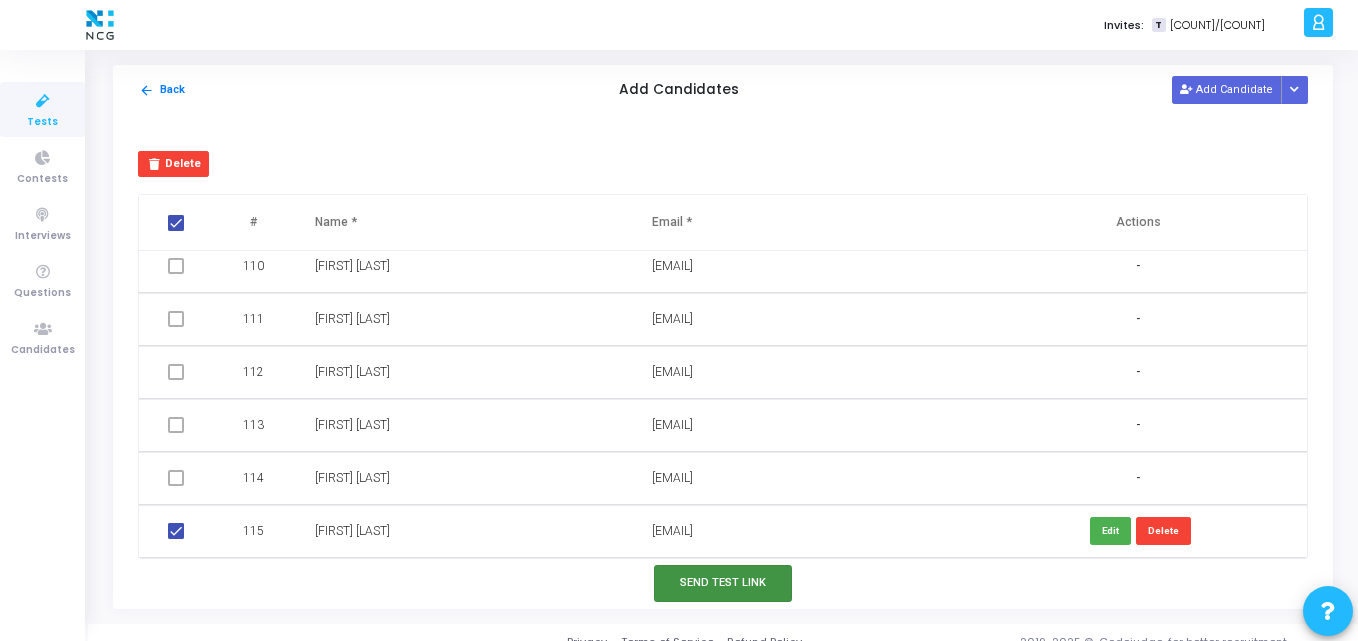 click on "Send Test Link" at bounding box center [723, 583] 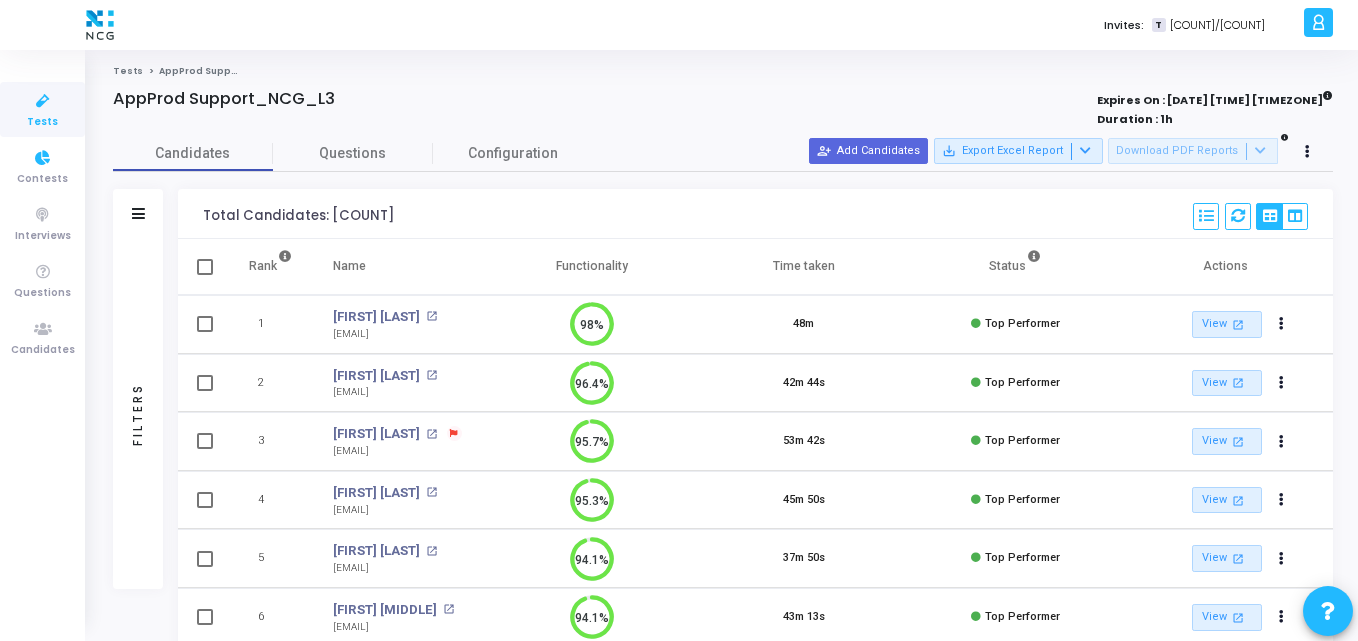 click at bounding box center (43, 101) 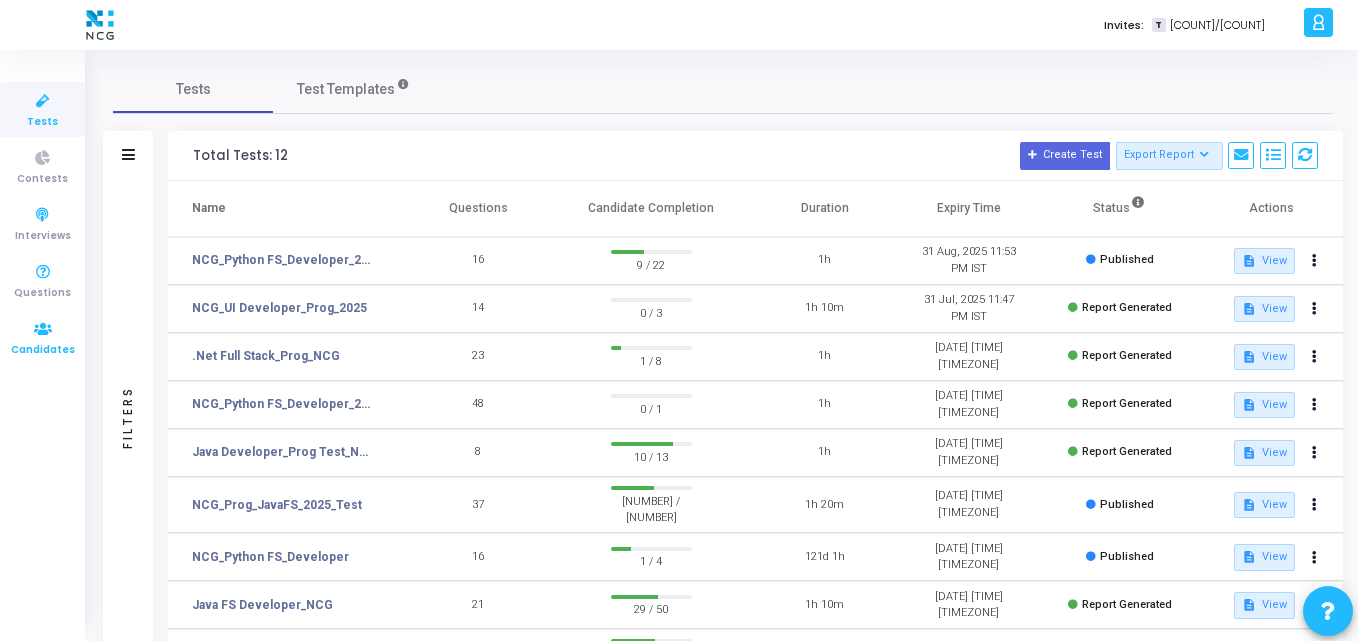 click at bounding box center (43, 329) 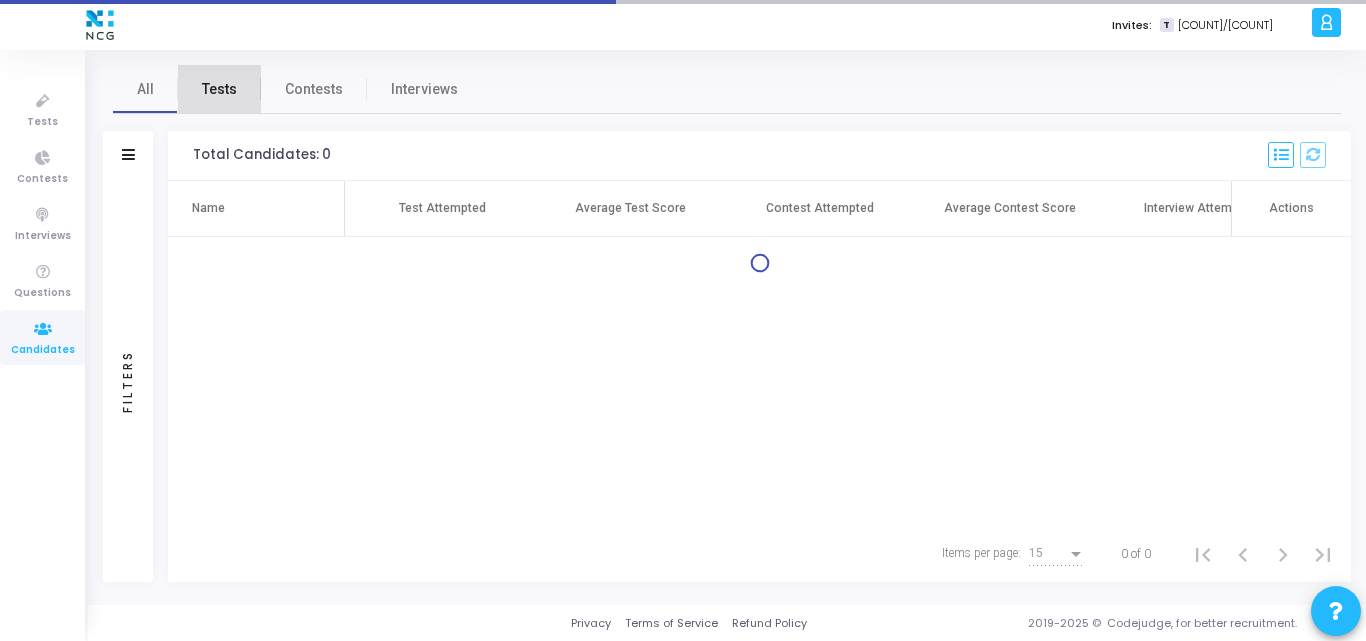 click on "Tests" at bounding box center [219, 89] 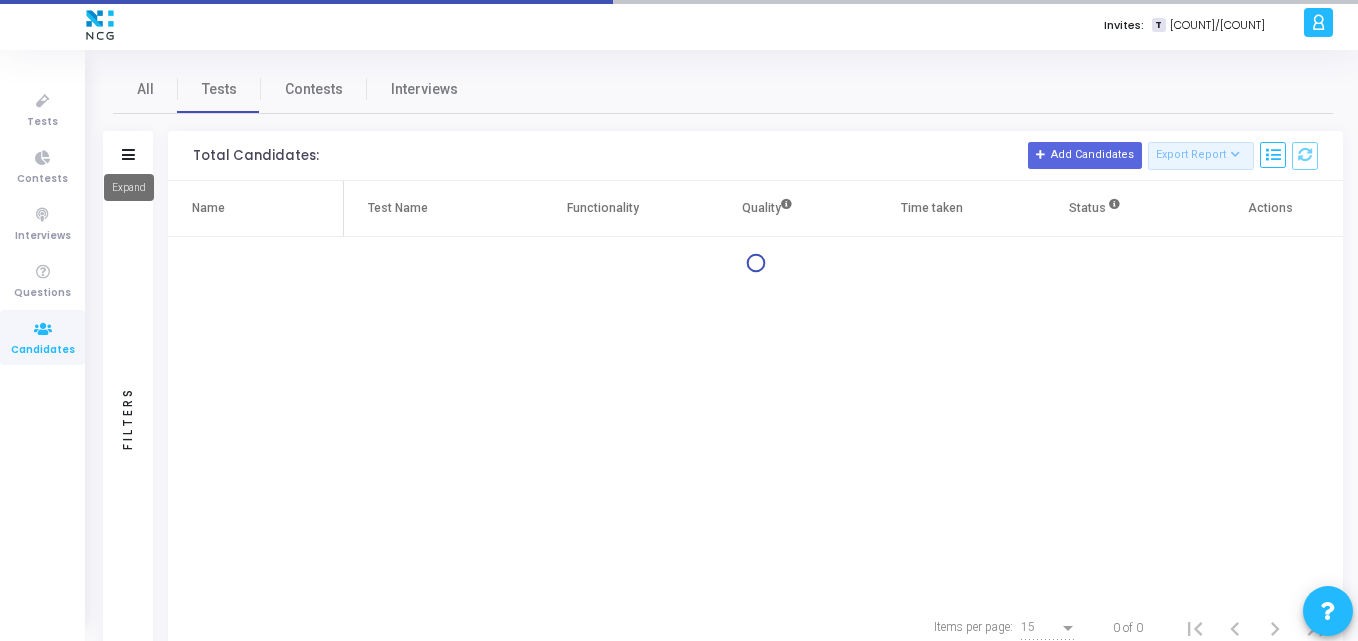 click 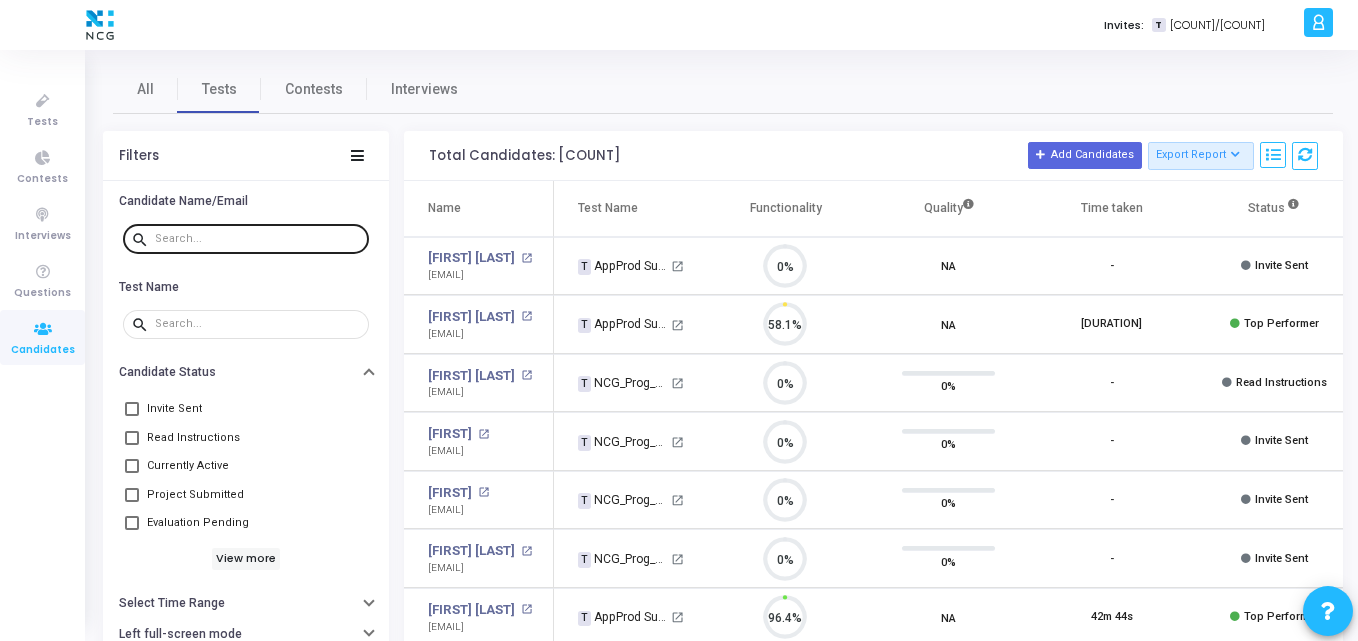 scroll, scrollTop: 9, scrollLeft: 9, axis: both 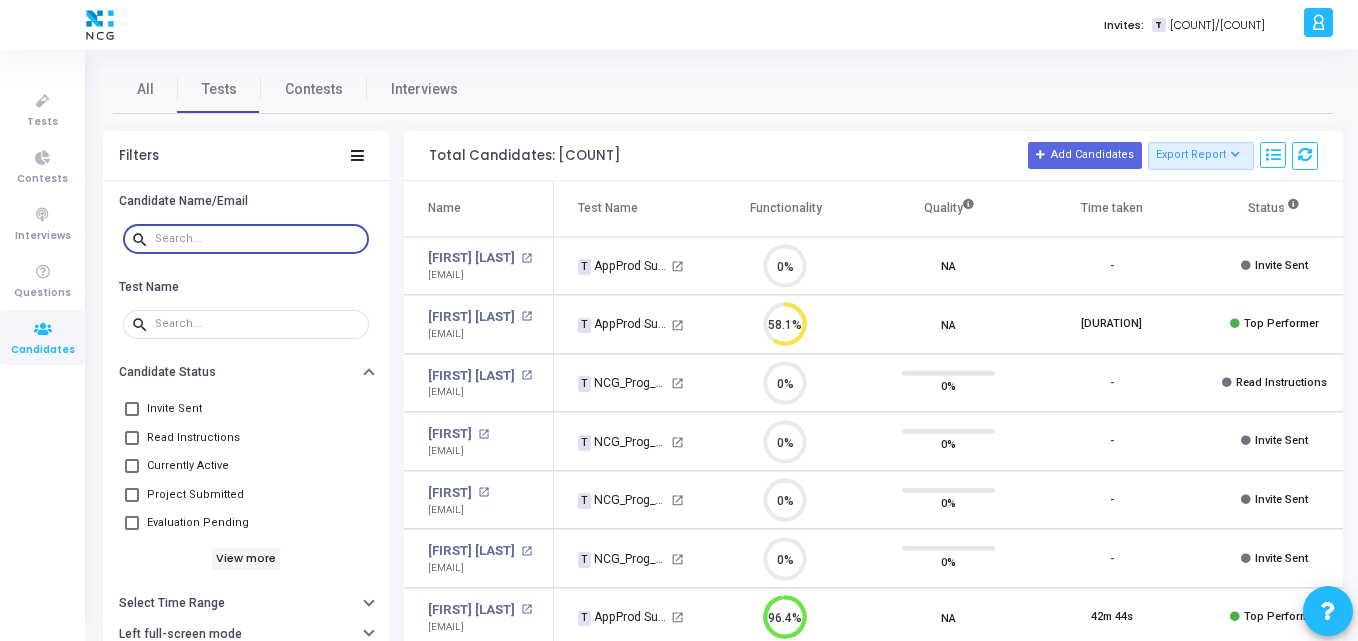 click at bounding box center (258, 239) 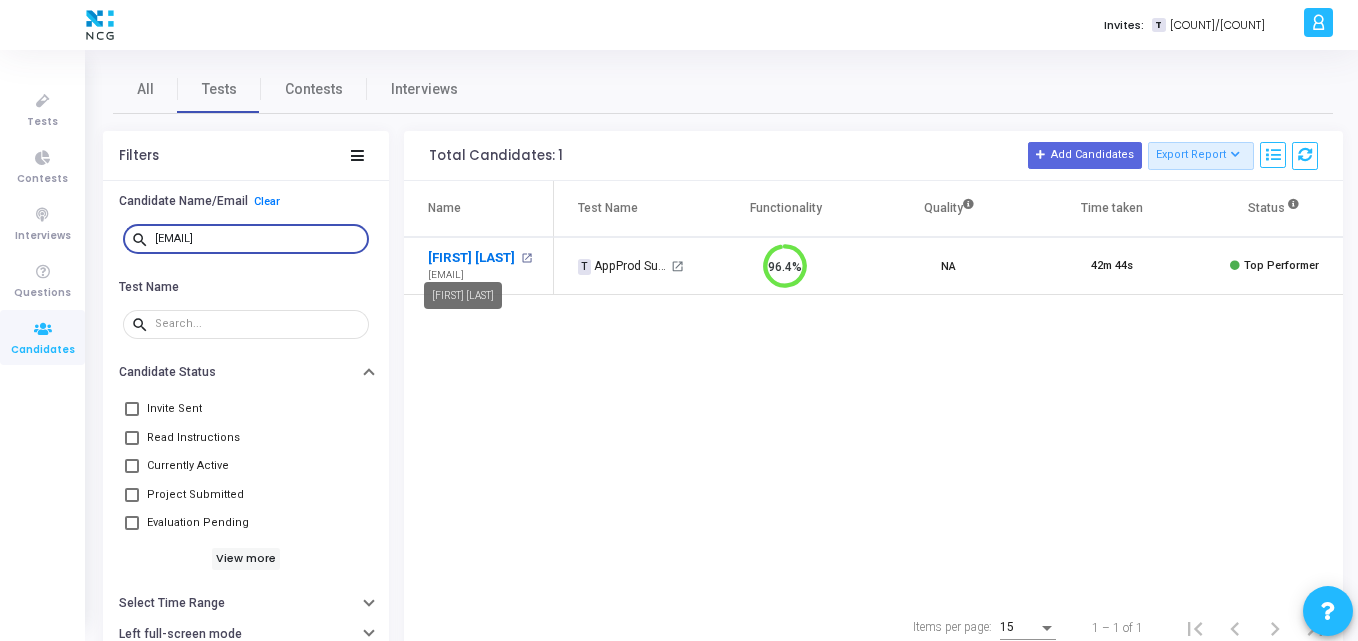 type on "gunisettysreehari@gmail.com" 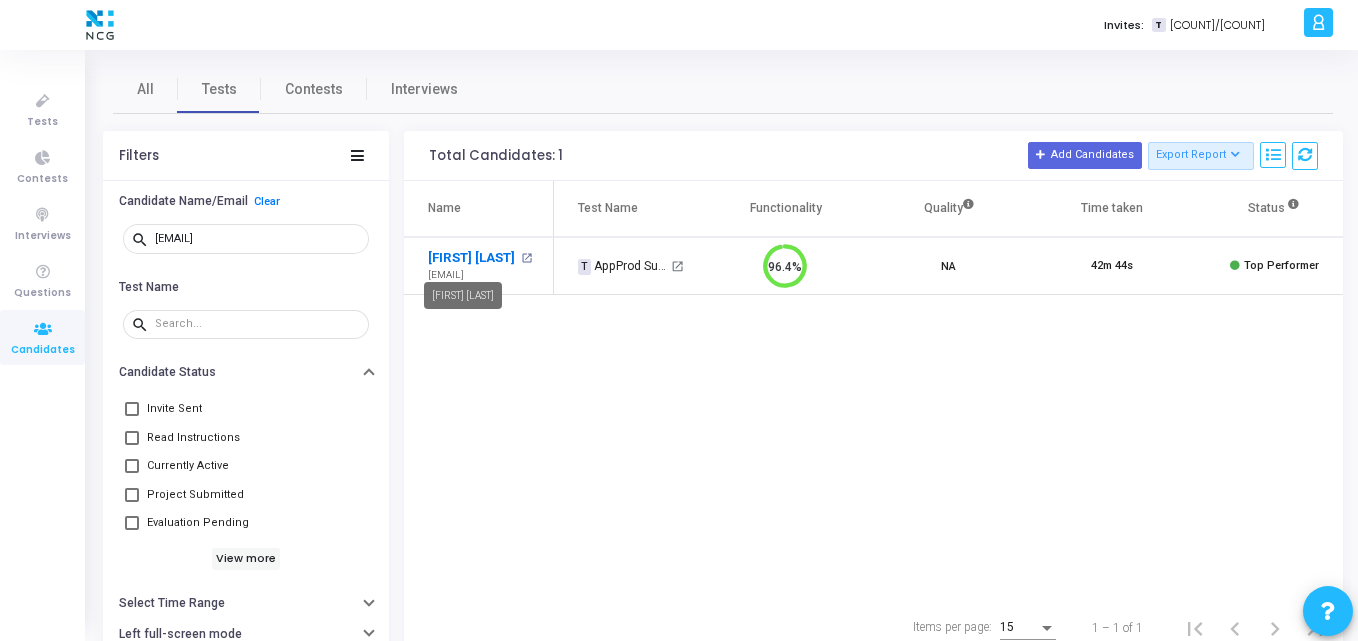 click on "Sreehari Gunisetty" at bounding box center (471, 258) 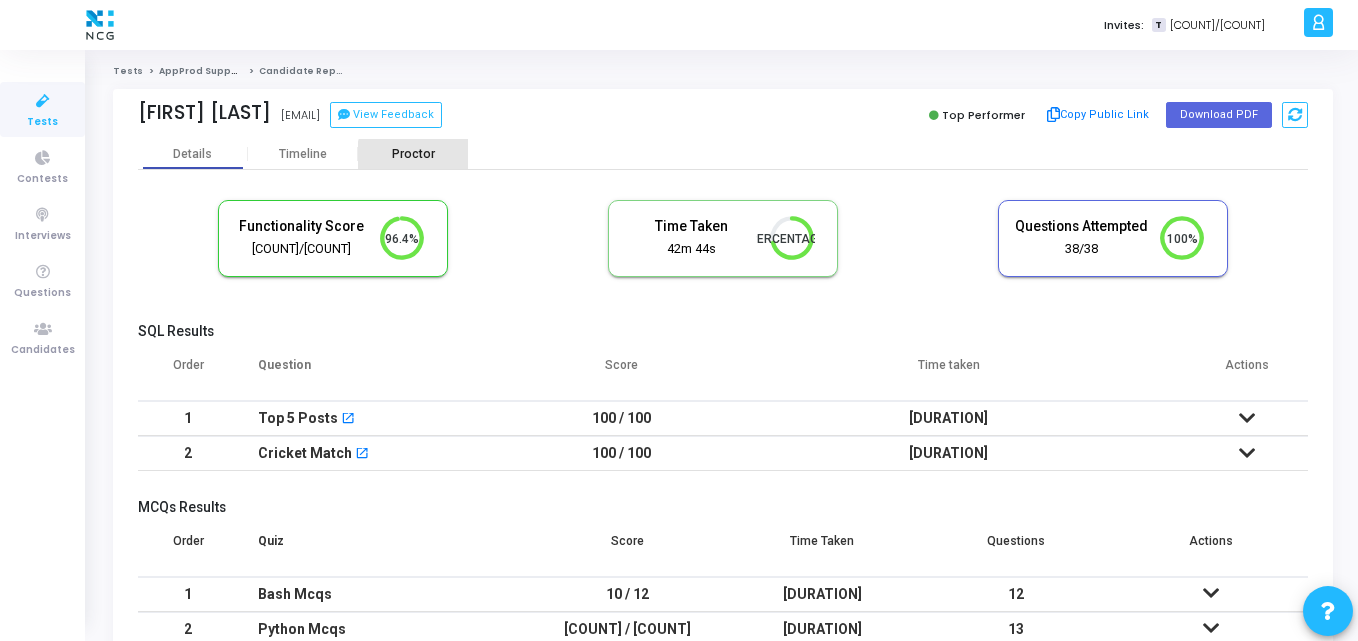 click on "Proctor" at bounding box center (413, 154) 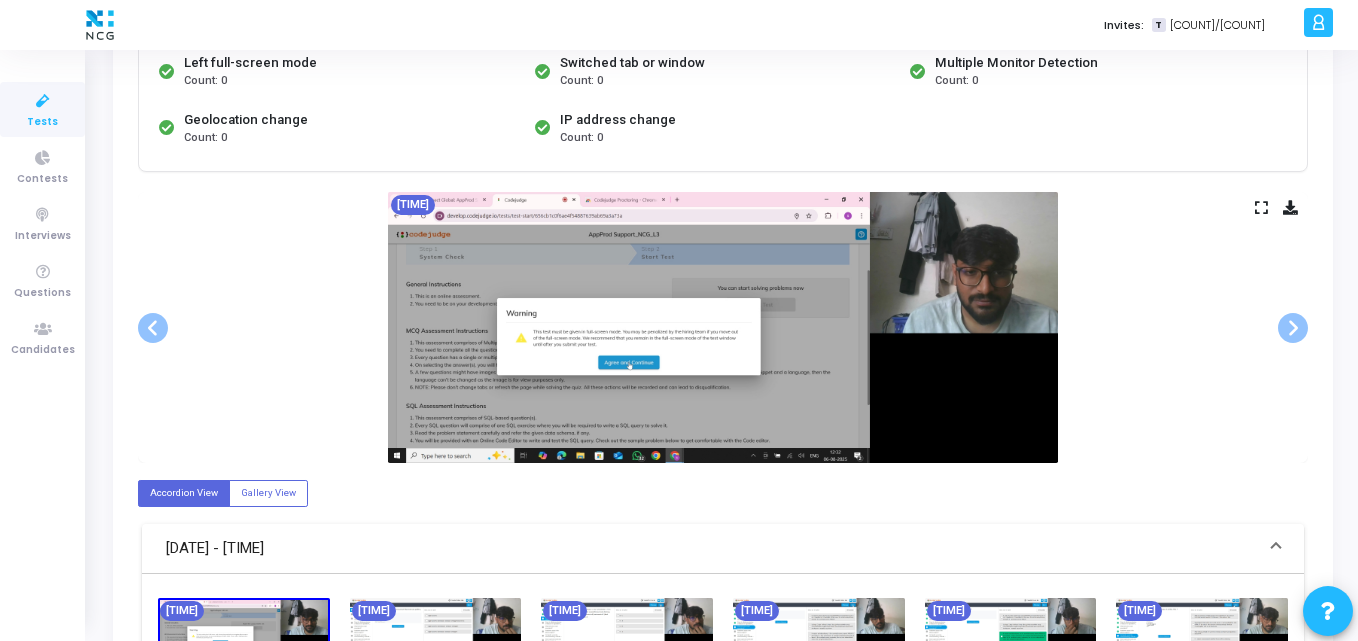 click on "Camera capture  Enabled  Screen sharing  Enabled  Proctoring stopped   Count: 0   Left full-screen mode   Count: 0   Switched tab or window   Count: 0   Multiple Monitor Detection   Count: 0   Geolocation change   Count: 0   IP address change   Count: 0" at bounding box center [723, 71] 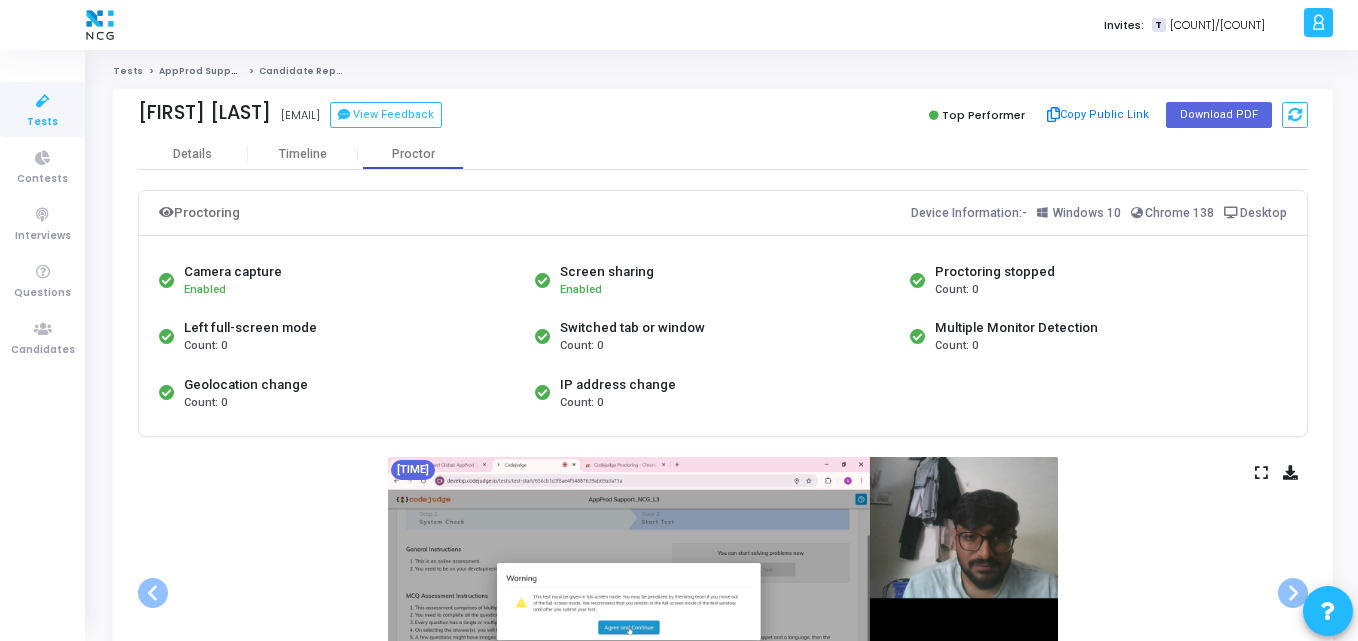 click on "Tests" at bounding box center [42, 122] 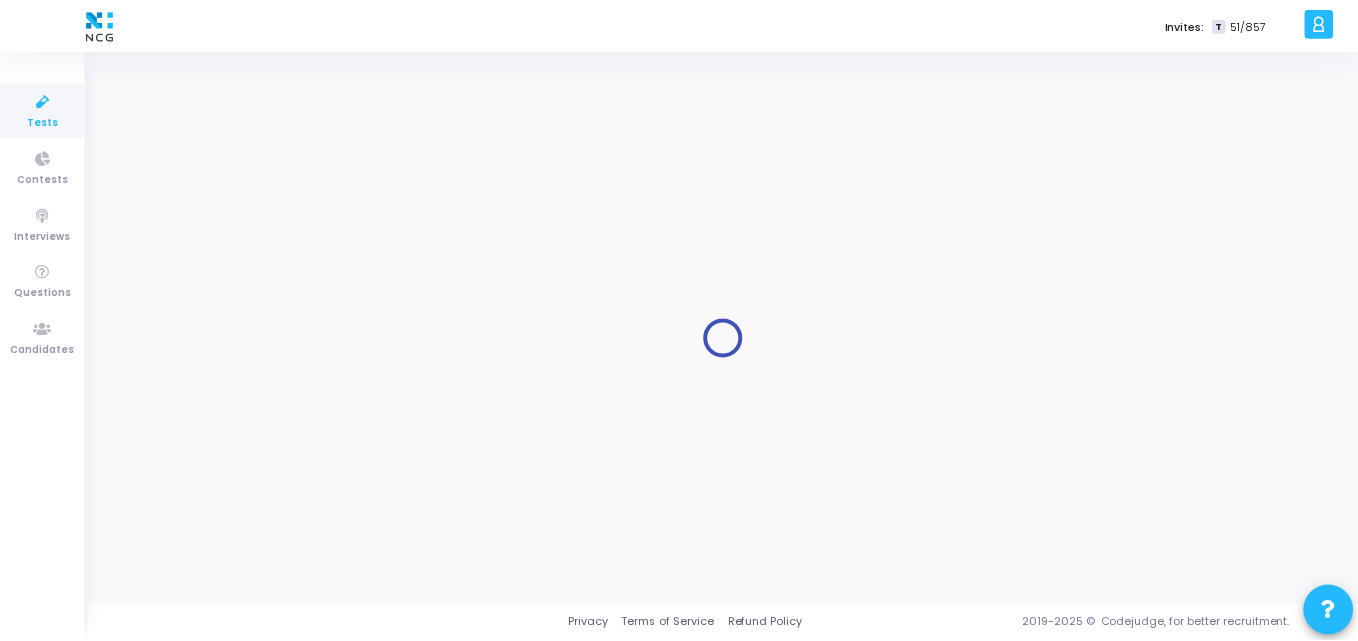 scroll, scrollTop: 0, scrollLeft: 0, axis: both 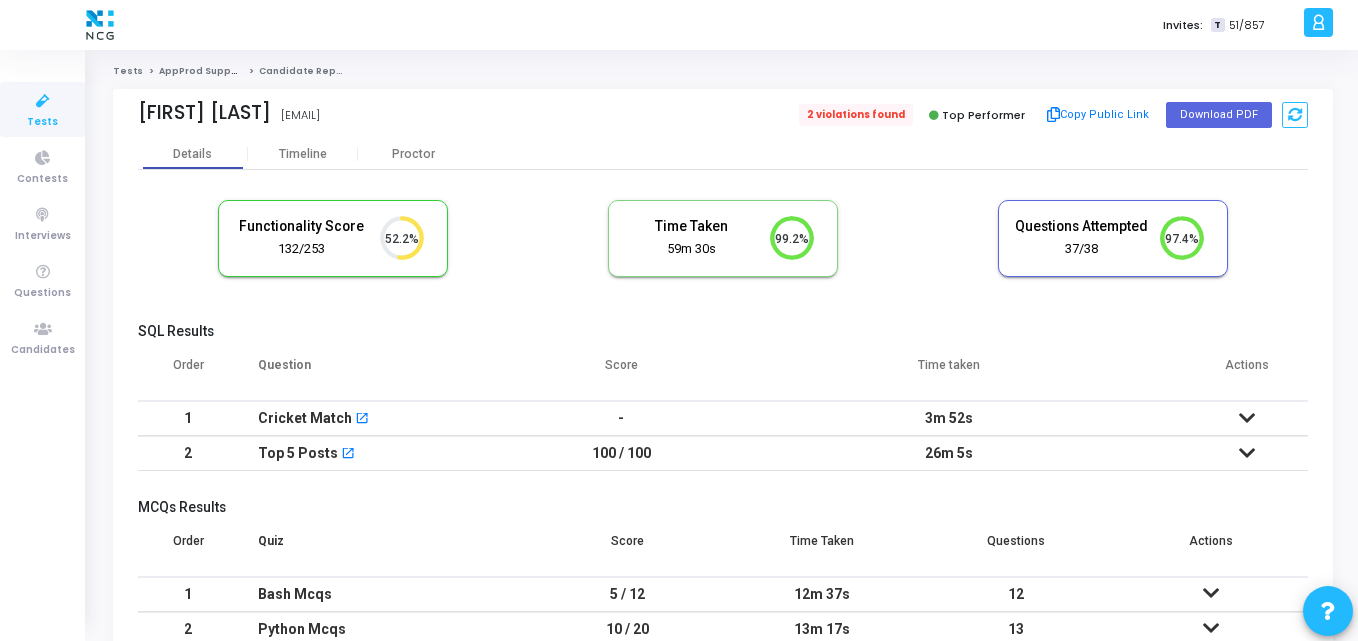 click on "2 violations found" 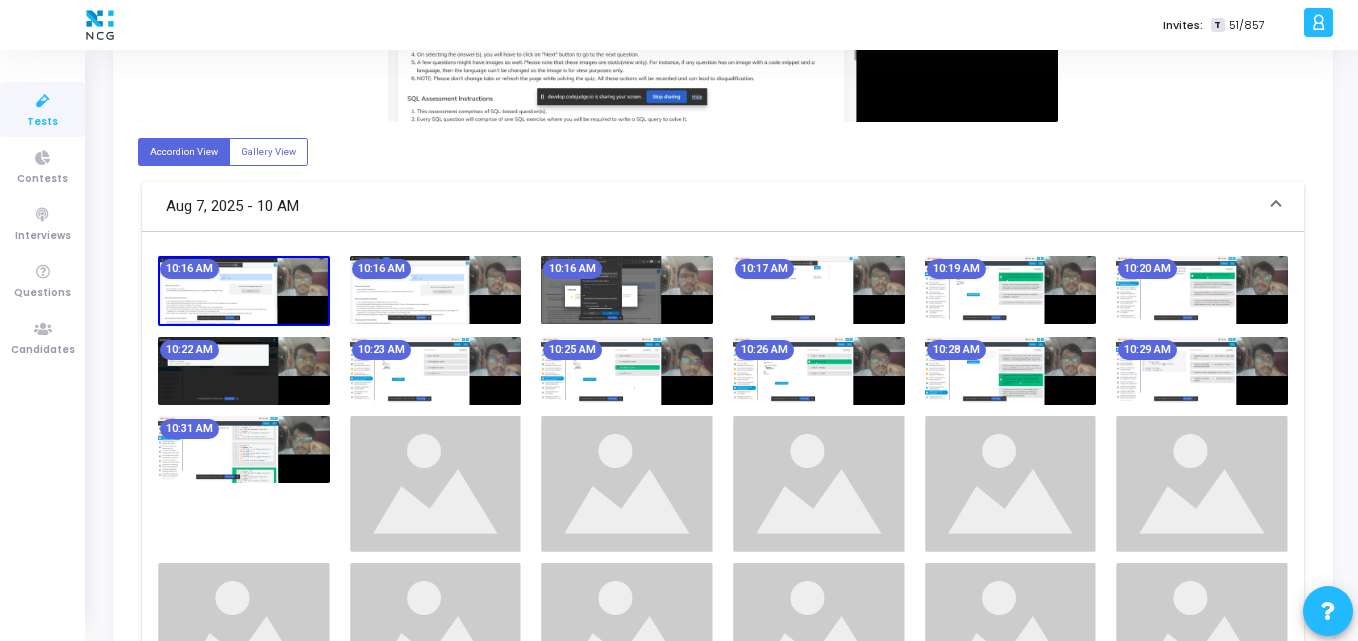 scroll, scrollTop: 0, scrollLeft: 0, axis: both 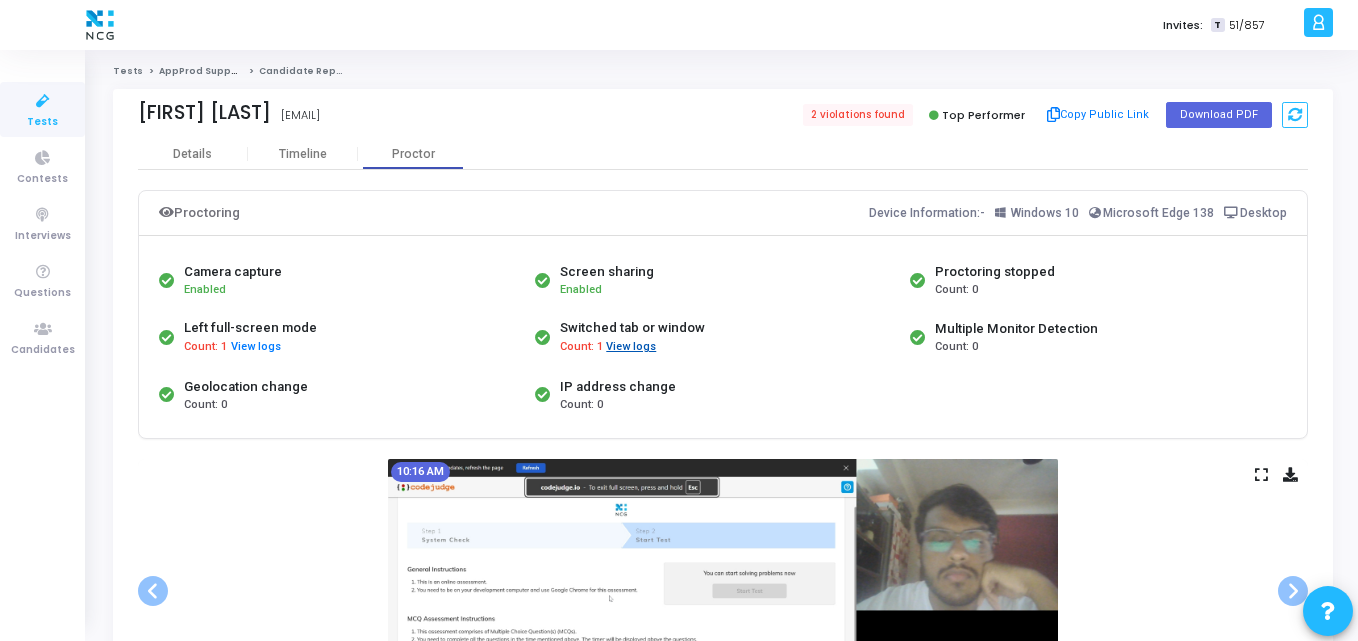 click on "View logs" at bounding box center (631, 347) 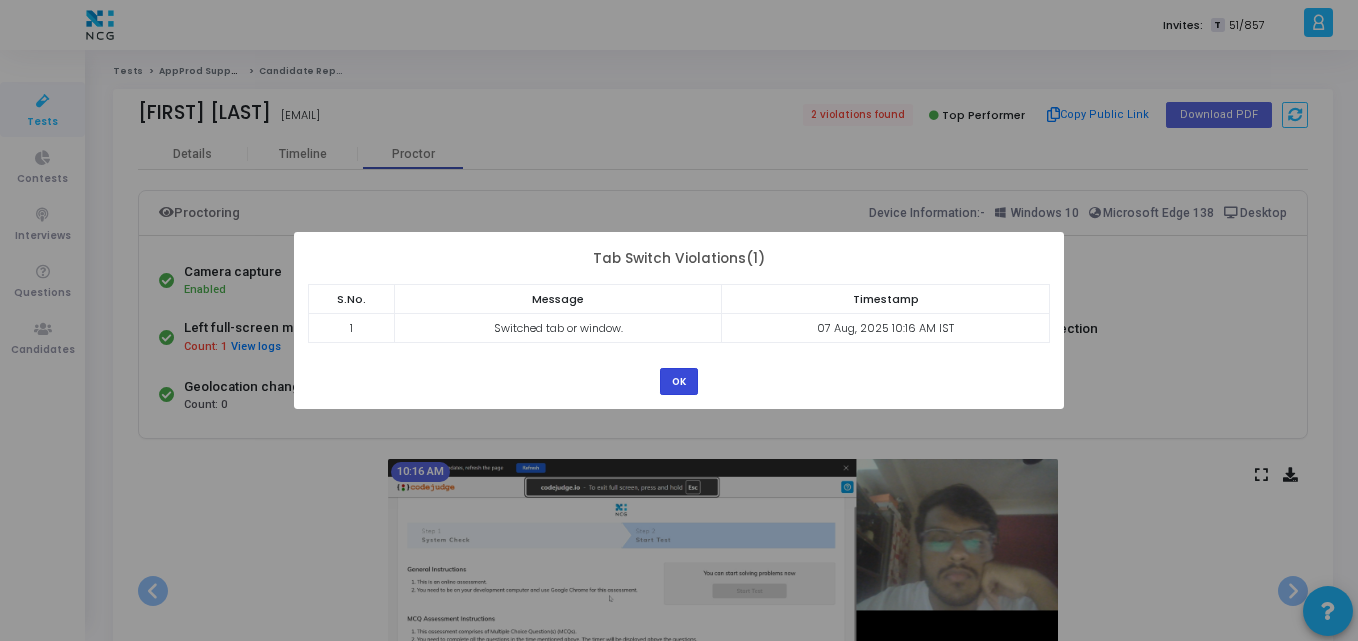 click on "OK" at bounding box center [679, 381] 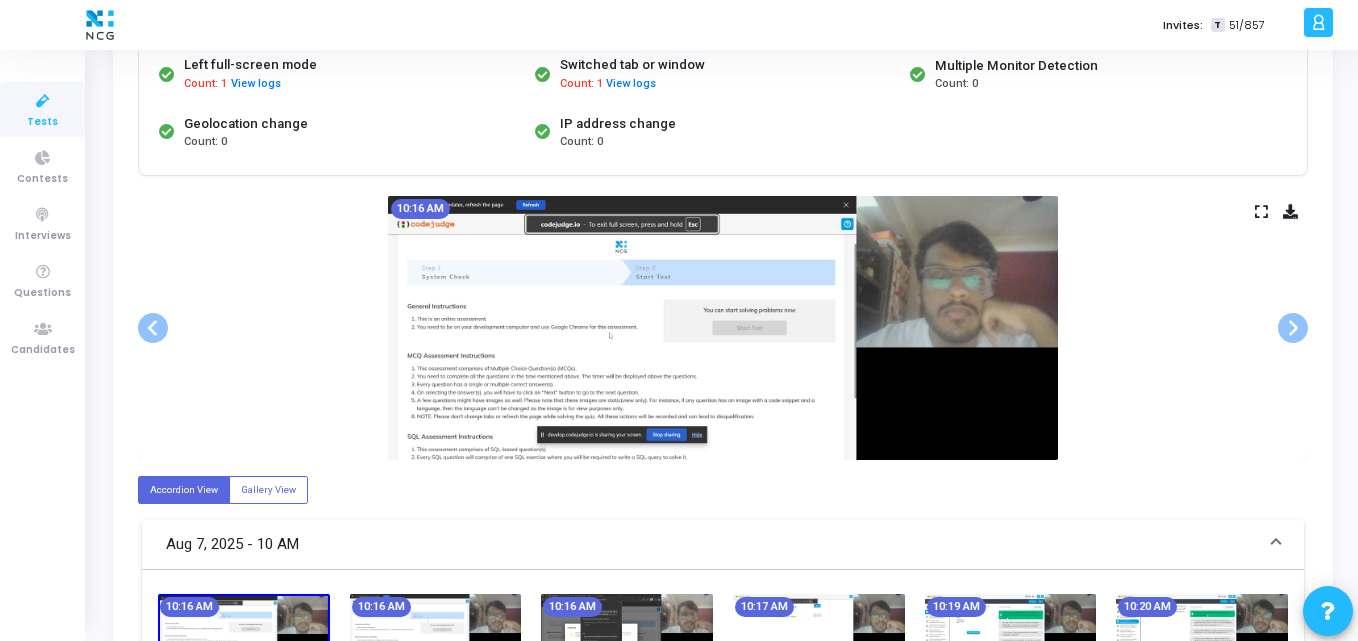 scroll, scrollTop: 262, scrollLeft: 0, axis: vertical 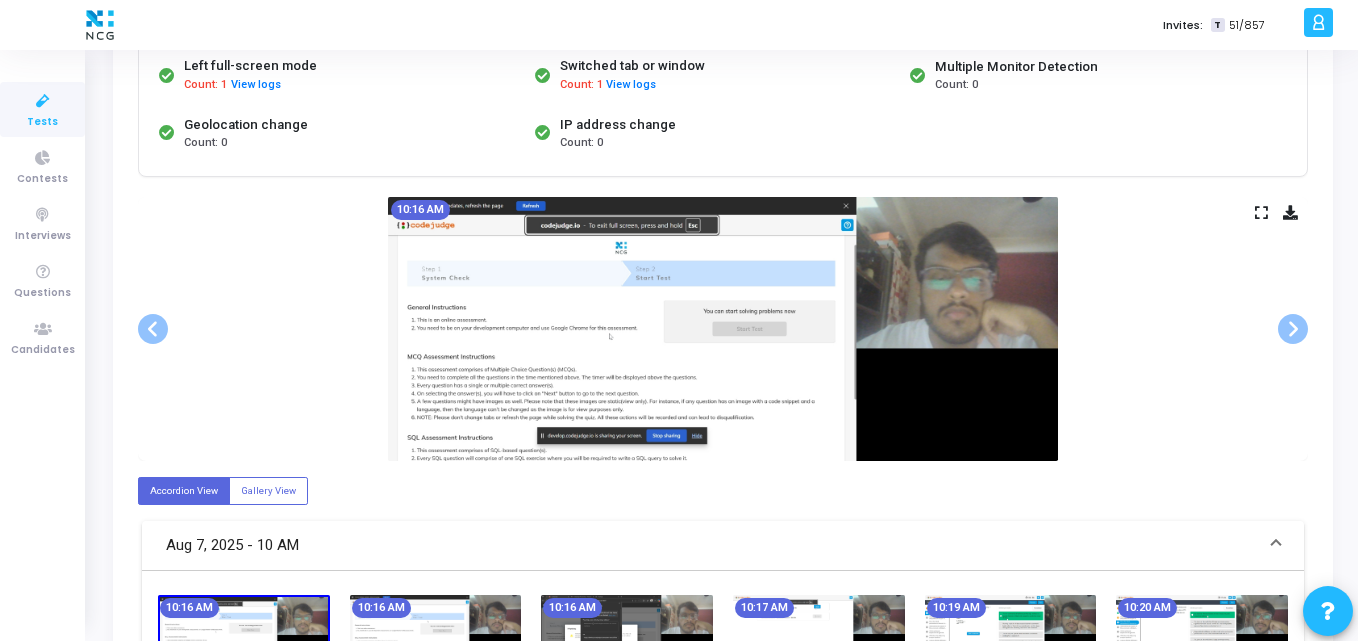 click at bounding box center (723, 329) 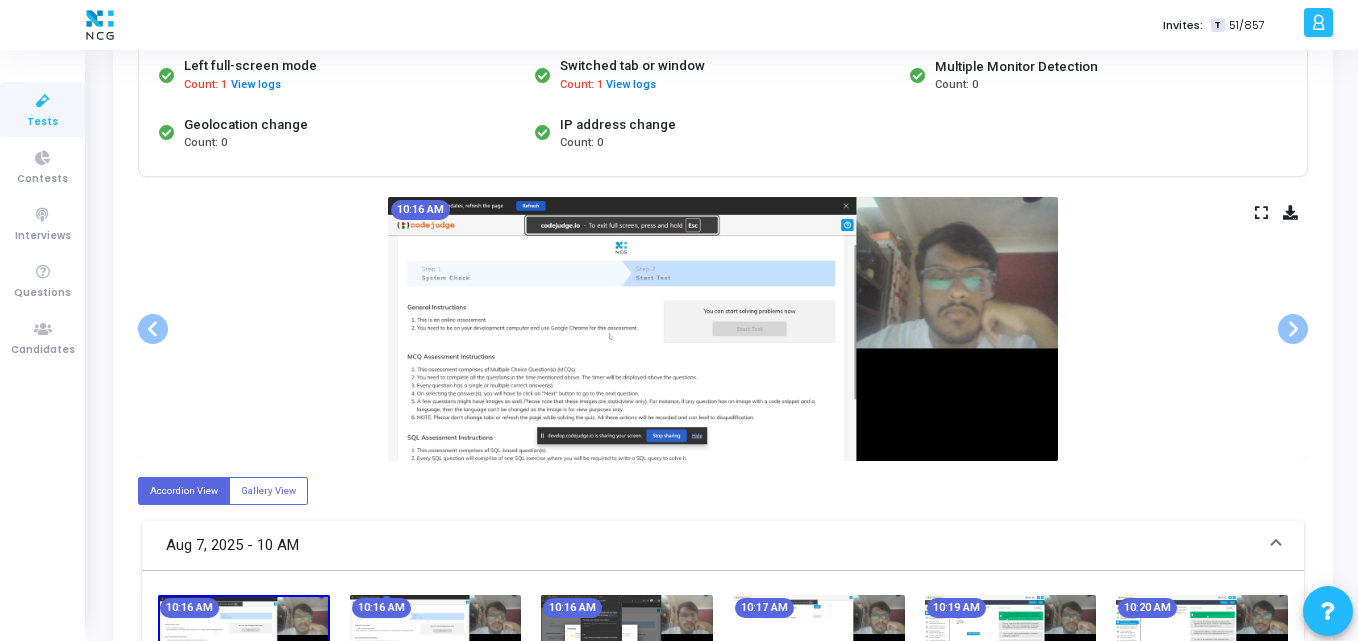 click at bounding box center [723, 329] 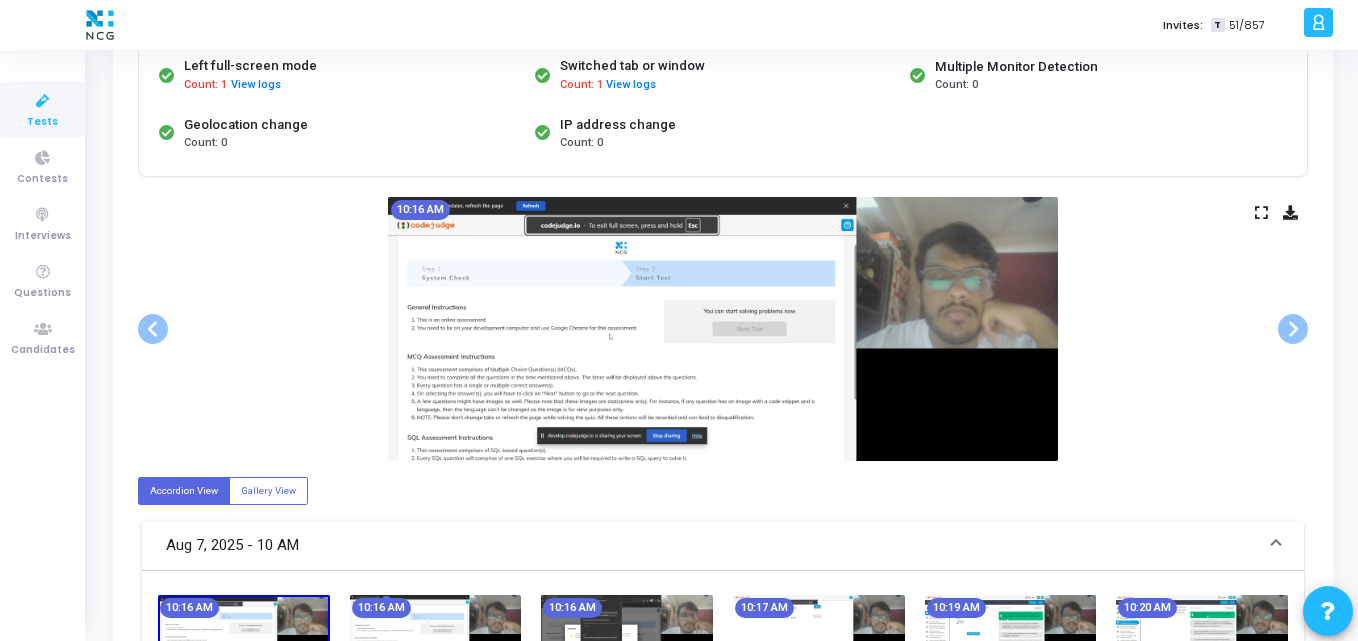 click at bounding box center (723, 329) 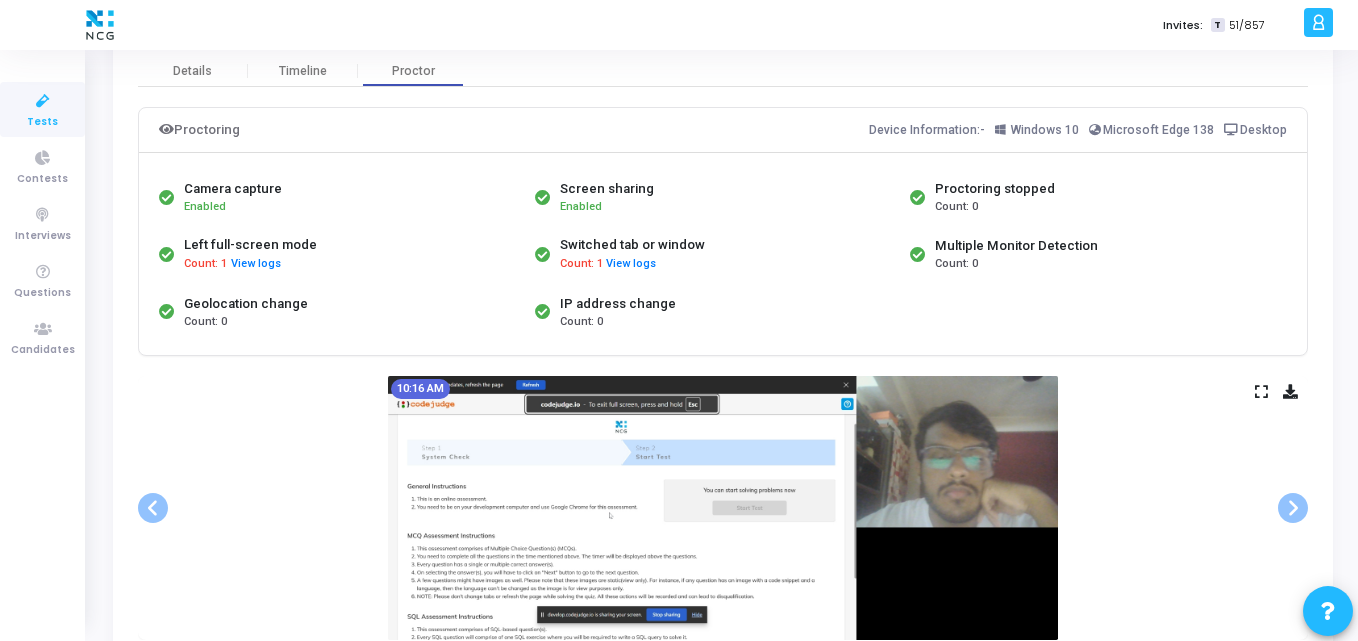 scroll, scrollTop: 82, scrollLeft: 0, axis: vertical 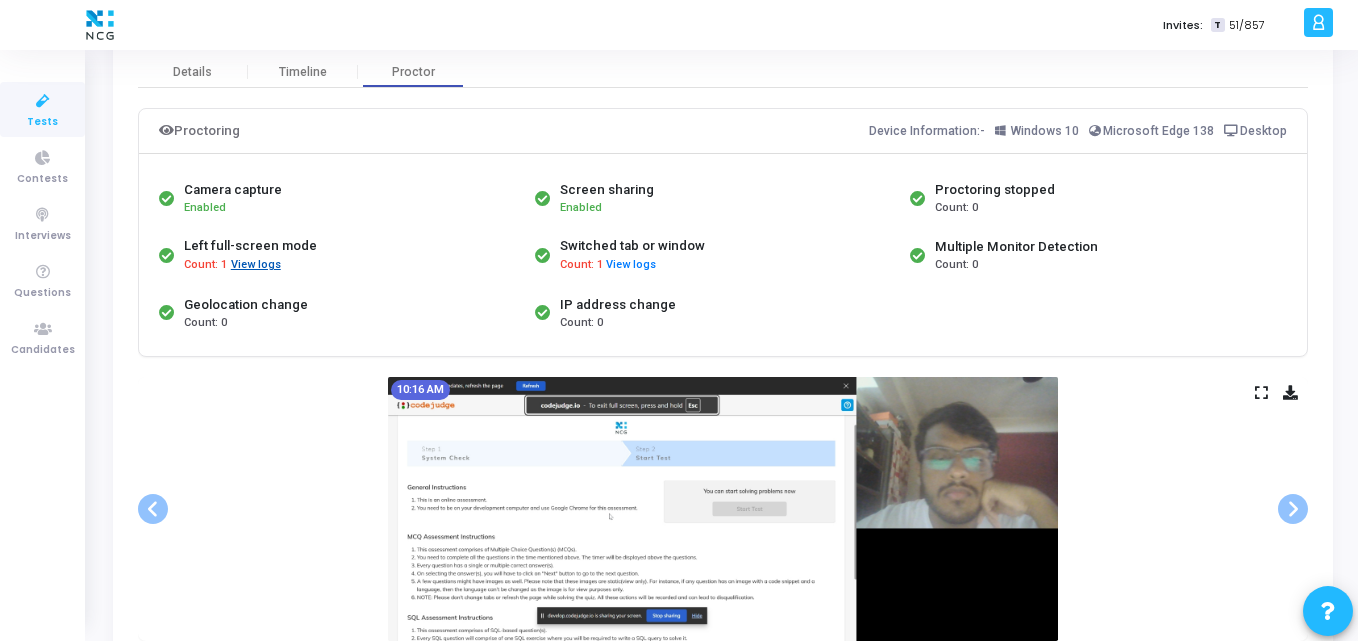 click on "View logs" at bounding box center (256, 265) 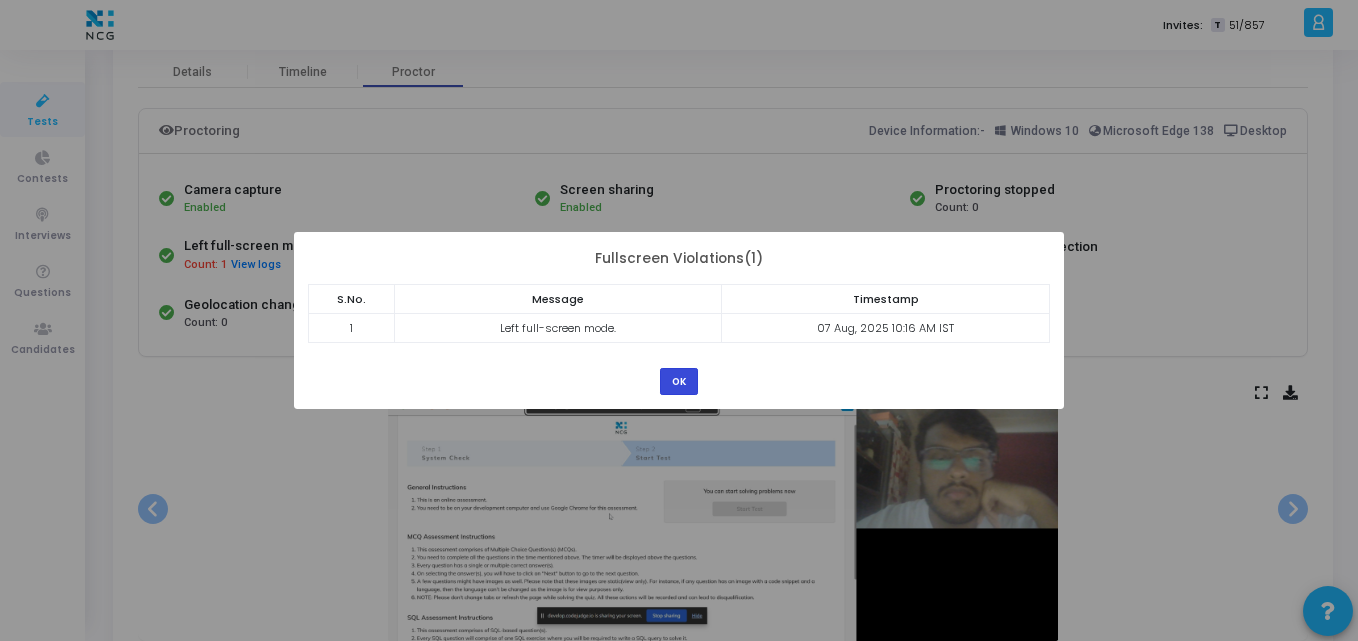 click on "OK" at bounding box center (679, 381) 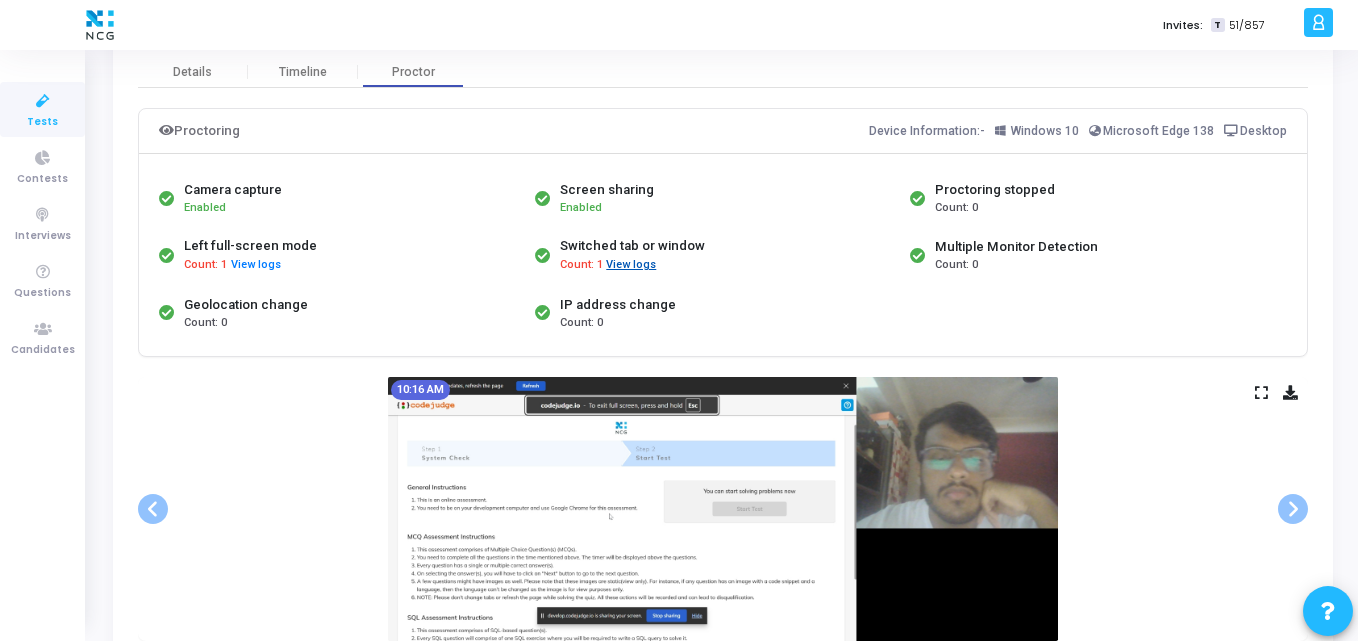 click on "View logs" at bounding box center (631, 265) 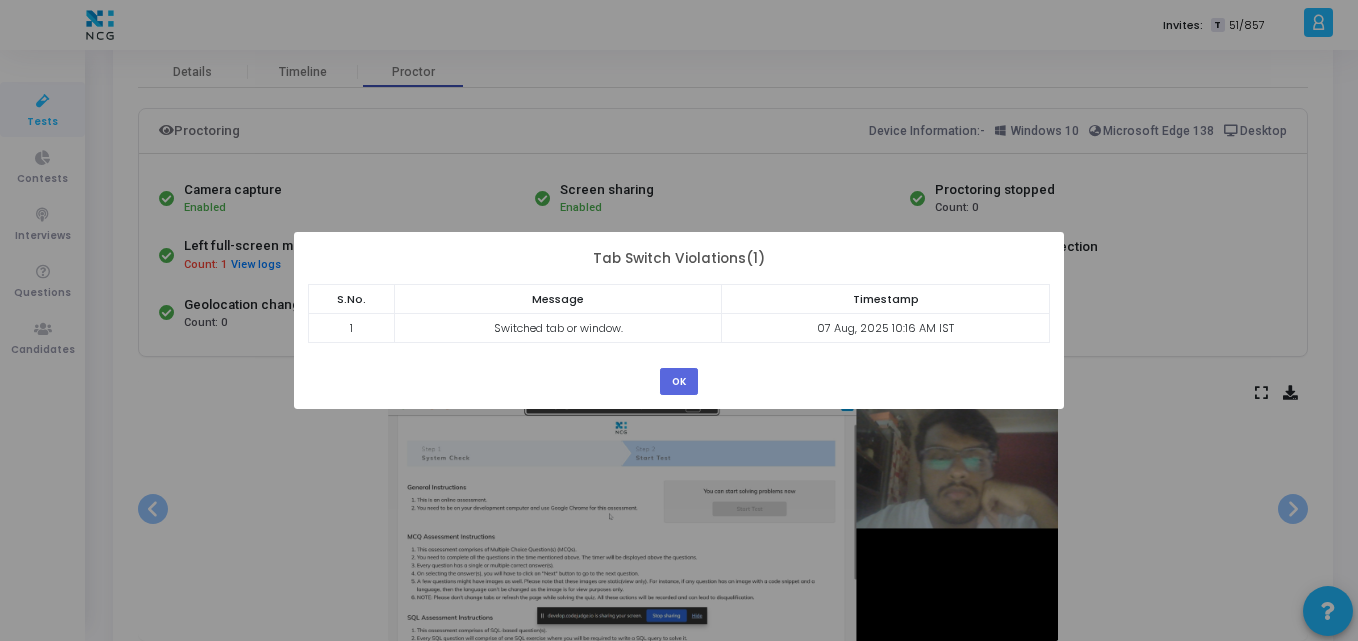 click on "OK Cancel" at bounding box center (679, 374) 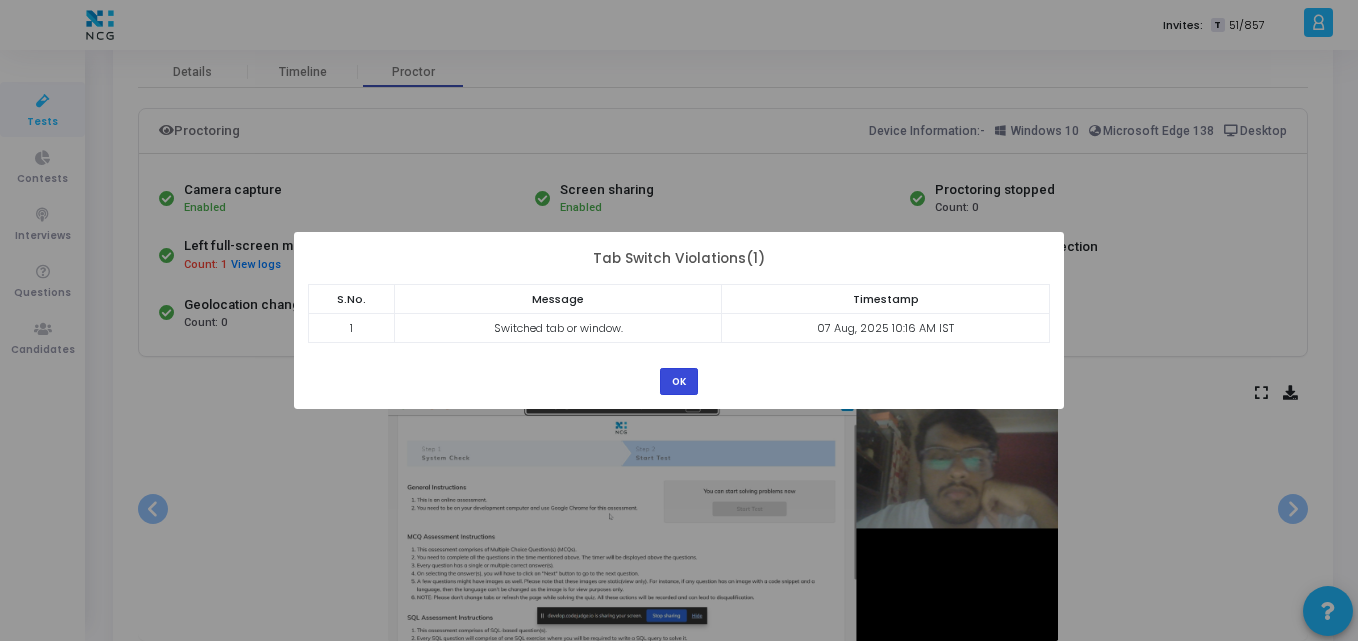 click on "OK" at bounding box center [679, 381] 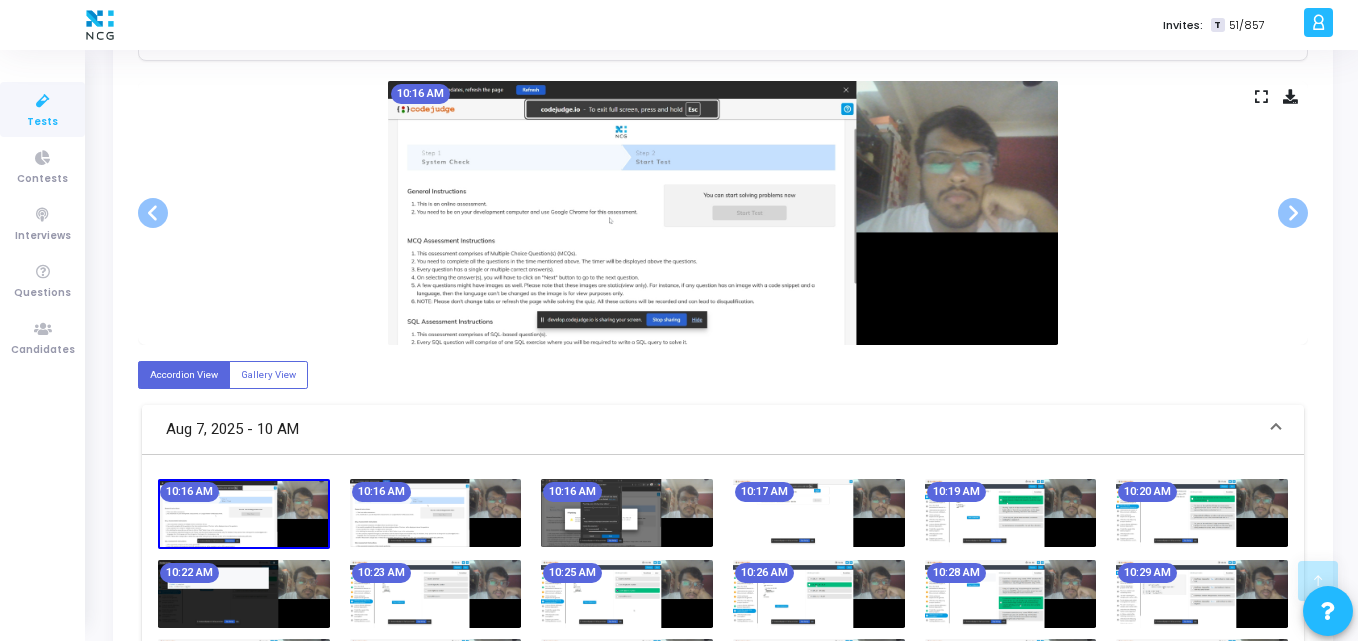 scroll, scrollTop: 380, scrollLeft: 0, axis: vertical 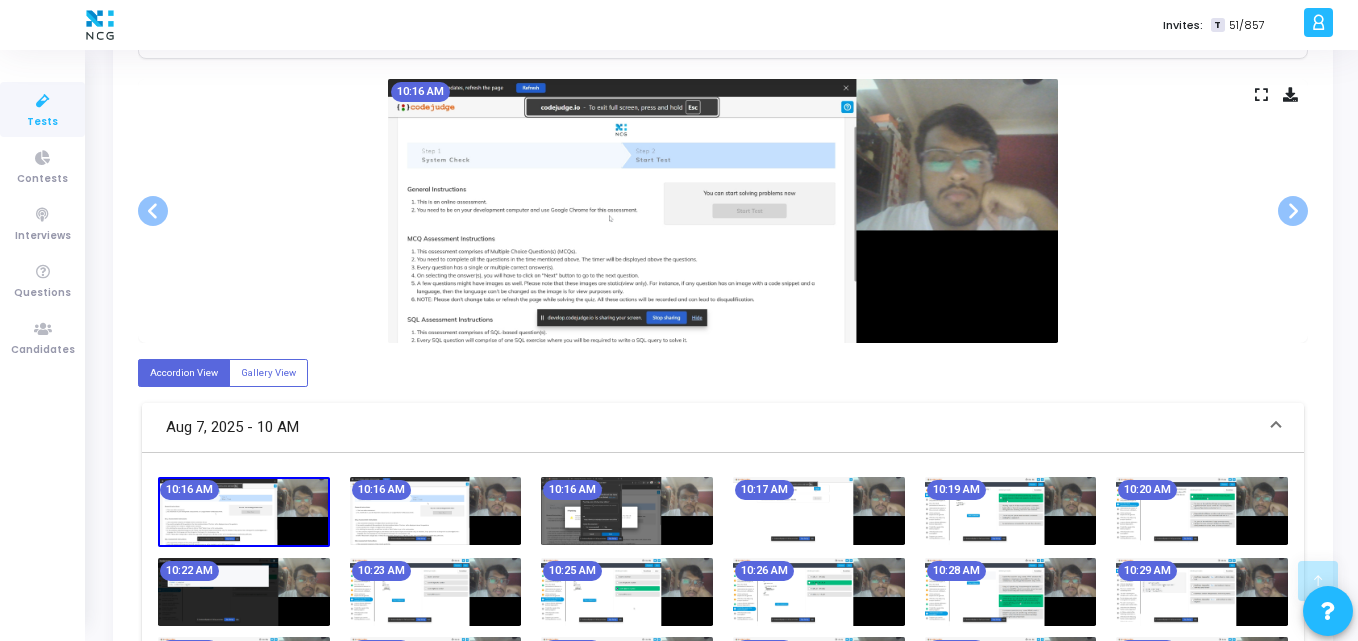 click on "10:16 AM" at bounding box center (723, 211) 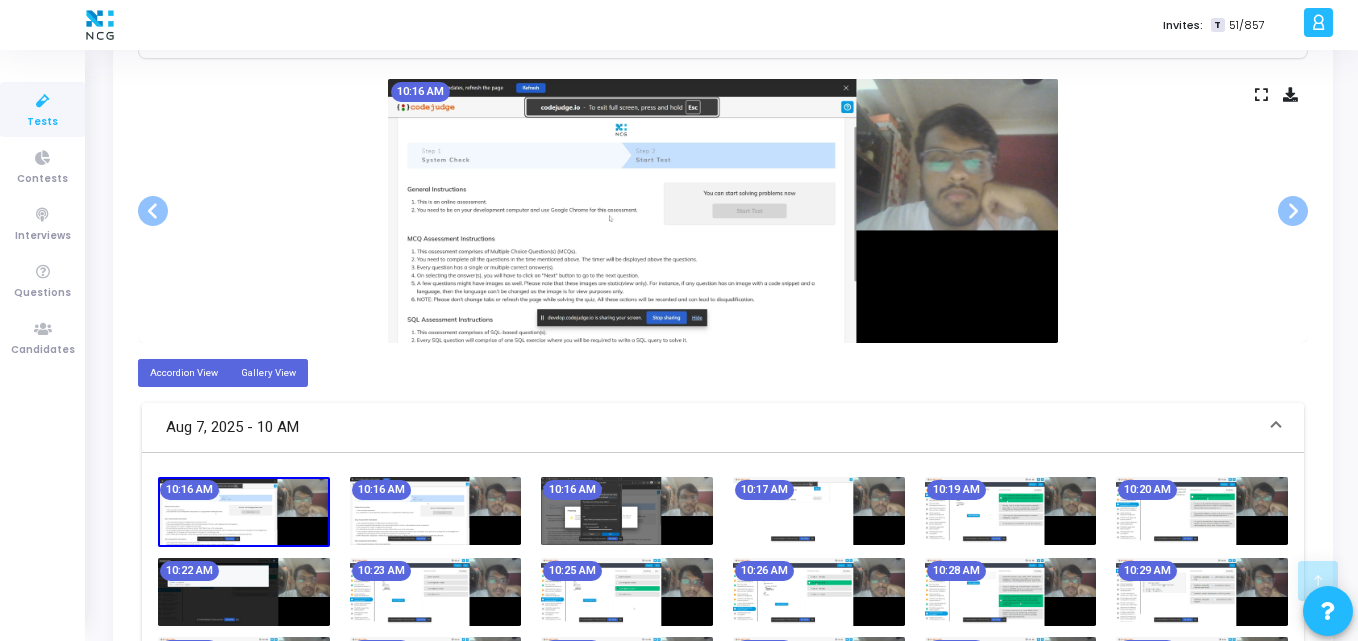 click on "Gallery View" at bounding box center [268, 372] 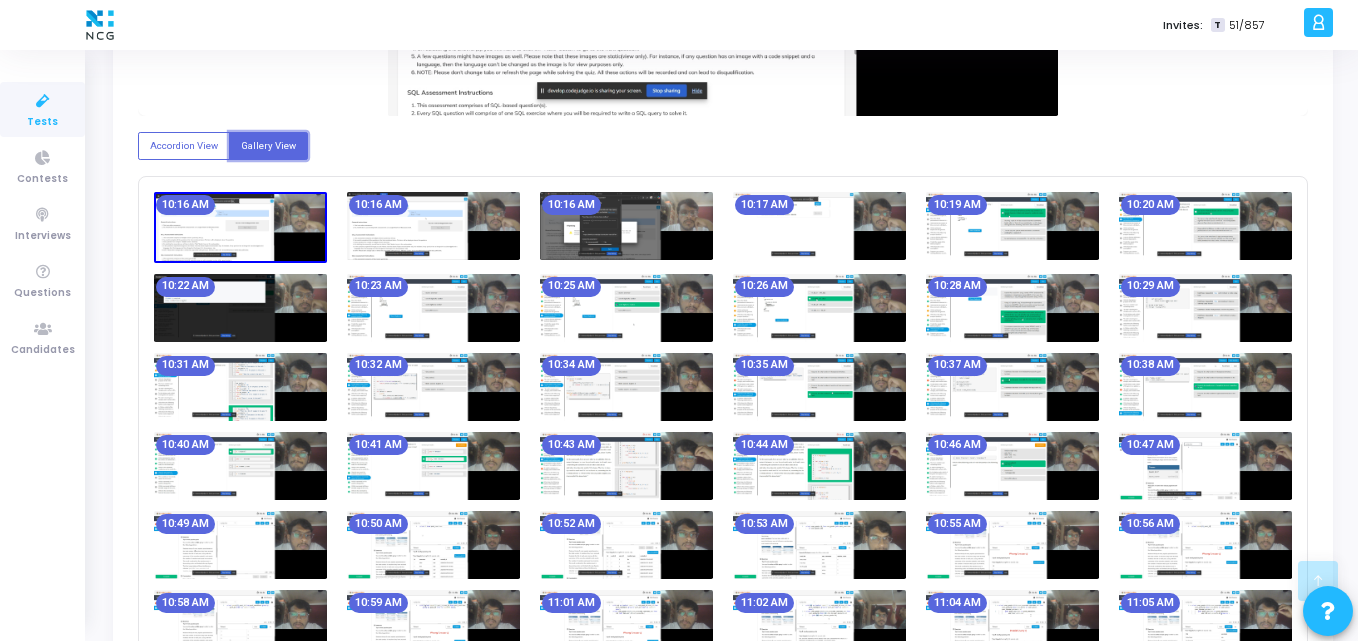 scroll, scrollTop: 0, scrollLeft: 0, axis: both 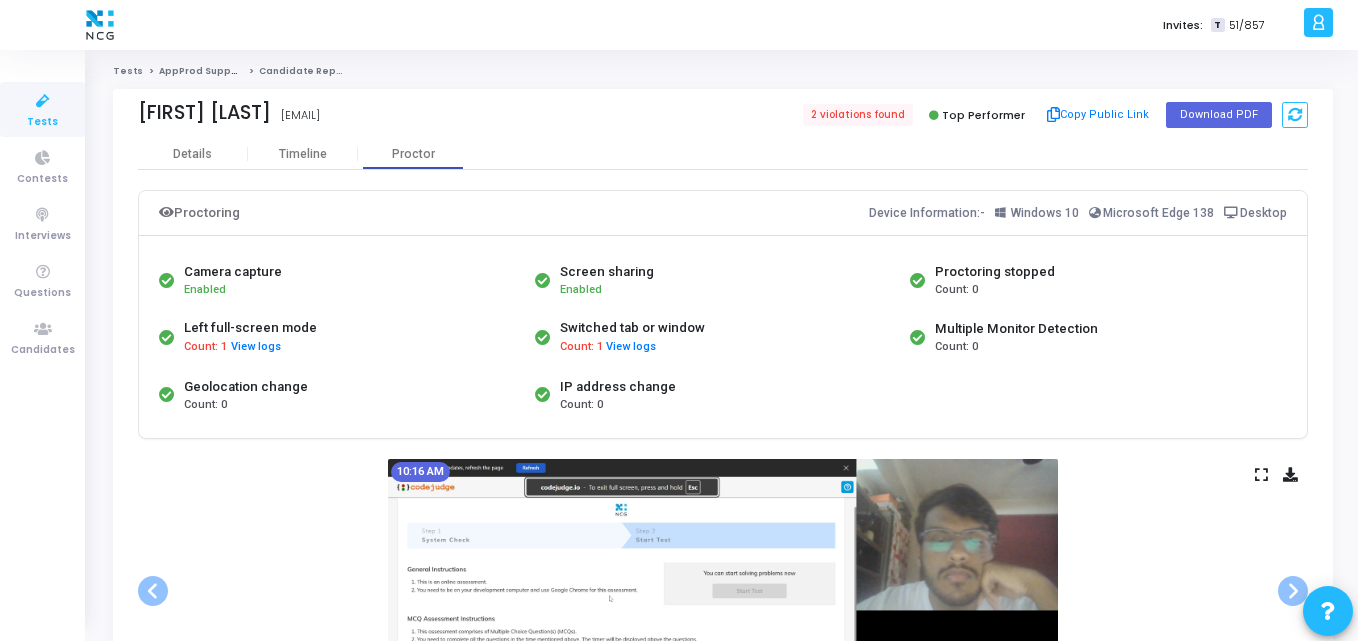 click on "Proctoring  Device Information:-  Windows 10  Microsoft Edge 138   Desktop   Camera capture  Enabled  Screen sharing  Enabled  Proctoring stopped   Count: 0   Left full-screen mode   Count: 1   View logs   Switched tab or window   Count: 1   View logs   Multiple Monitor Detection   Count: 0   Geolocation change   Count: 0   IP address change   Count: 0   Slide 1 of 43   10:16 AM   Slide 2 of 43   10:16 AM   Slide 3 of 43   10:16 AM   Slide 4 of 43   10:17 AM   Slide 5 of 43   10:19 AM   Slide 6 of 43   10:20 AM   Slide 7 of 43   10:22 AM   Slide 8 of 43   10:23 AM   Slide 9 of 43   10:25 AM   Slide 10 of 43   10:26 AM   Slide 11 of 43   10:28 AM   Slide 12 of 43   10:29 AM   Slide 13 of 43   10:31 AM   Slide 14 of 43   10:32 AM   Slide 15 of 43   10:34 AM   Slide 16 of 43   10:35 AM   Slide 17 of 43   10:37 AM   Slide 18 of 43   10:38 AM   Slide 19 of 43   10:40 AM   Slide 20 of 43   10:41 AM   Slide 21 of 43   10:43 AM   Slide 22 of 43   10:44 AM   Slide 23 of 43   10:46 AM   Slide 24 of 43   10:47 AM  Next" at bounding box center (723, 889) 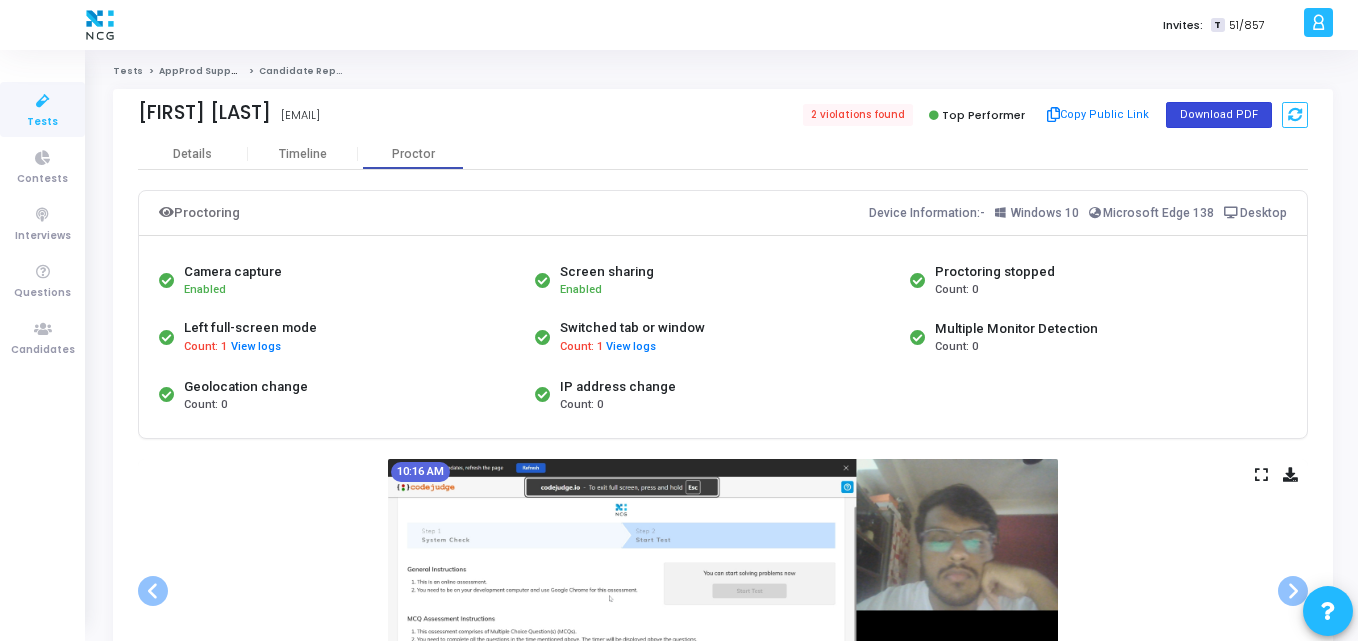 click on "Download PDF" 